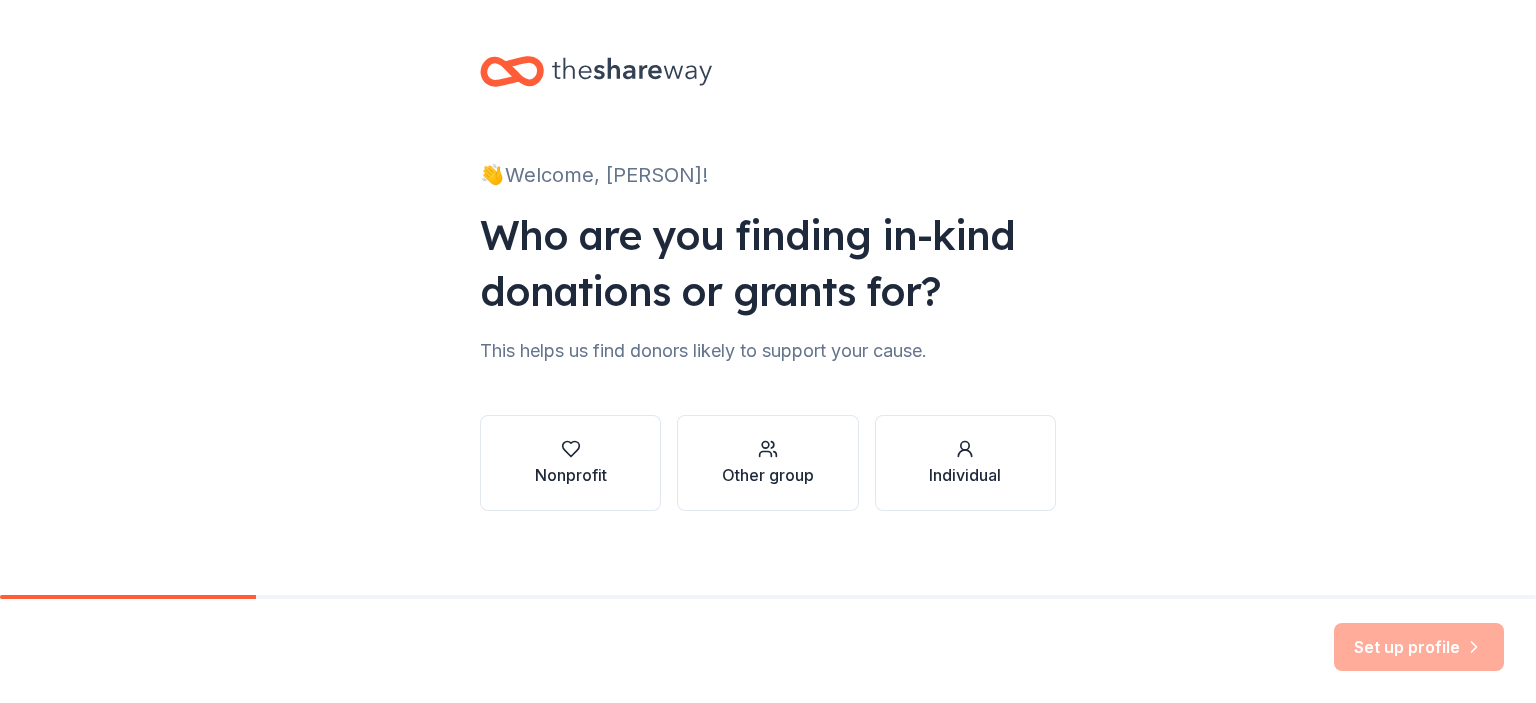 scroll, scrollTop: 0, scrollLeft: 0, axis: both 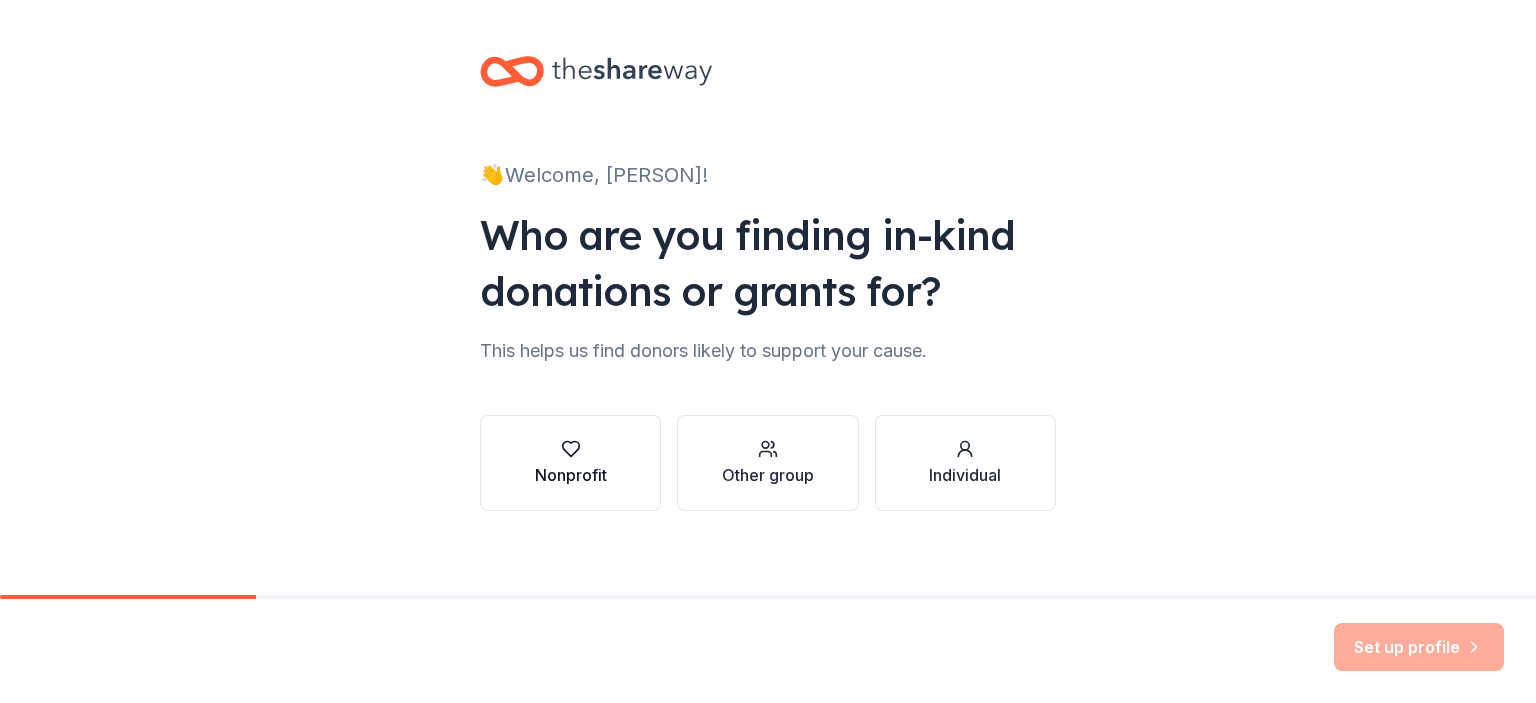 click on "Nonprofit" at bounding box center (571, 475) 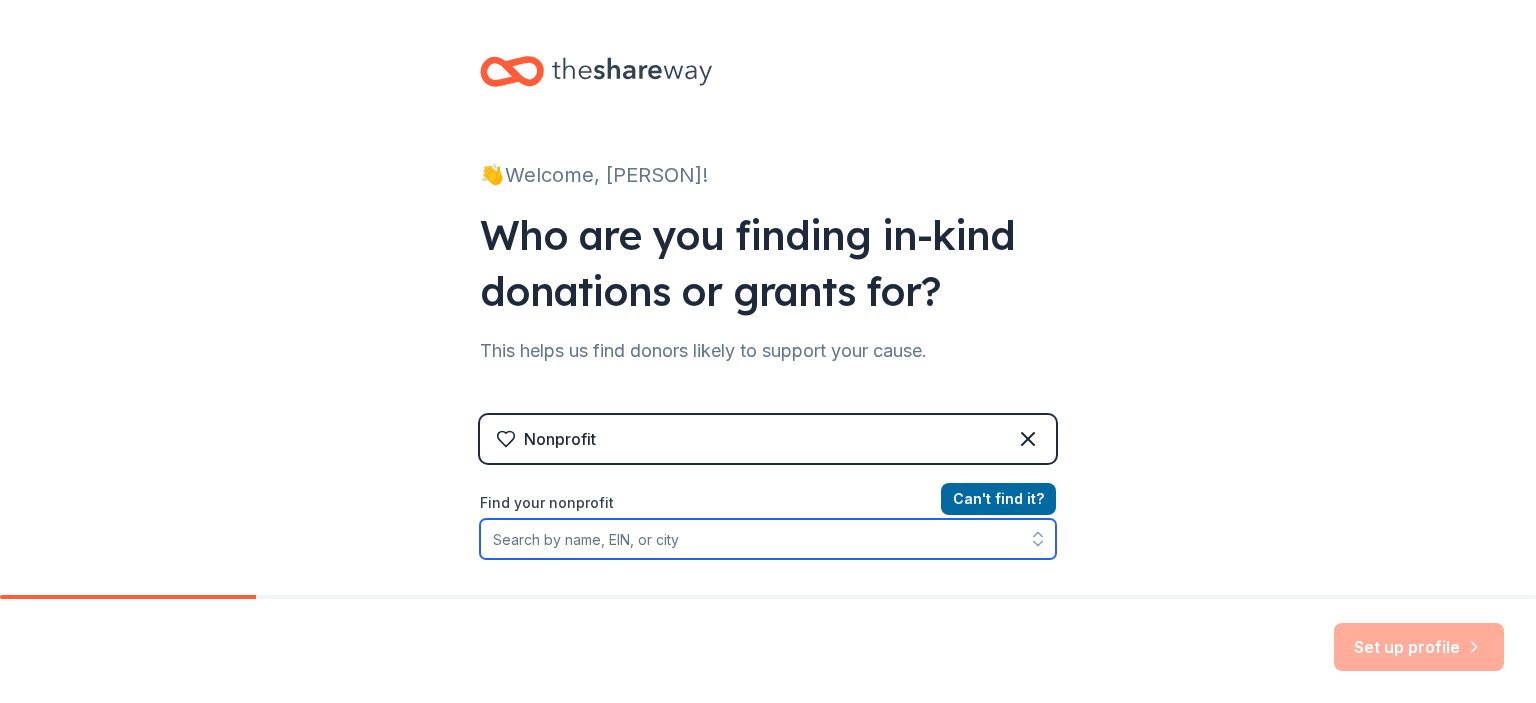 click on "Find your nonprofit" at bounding box center [768, 539] 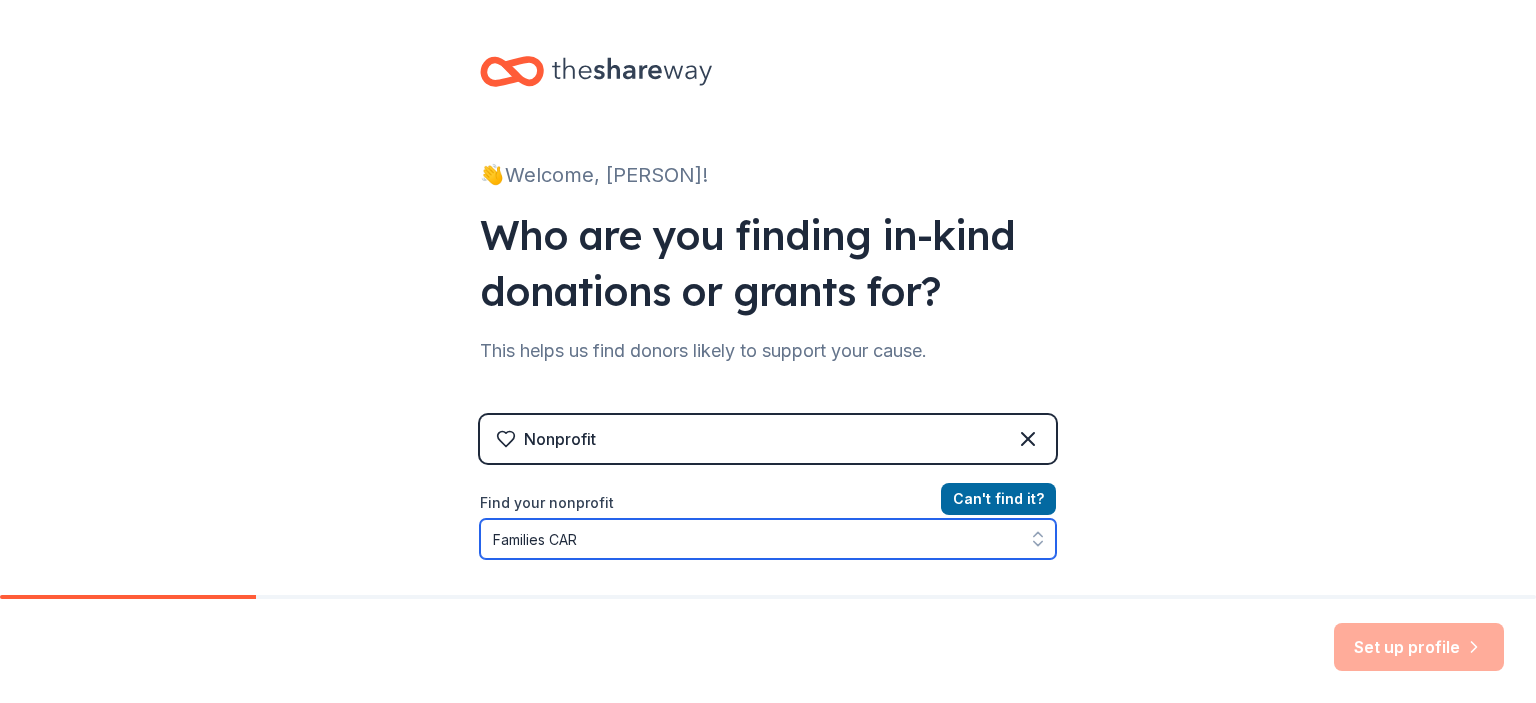 type on "[ORG]" 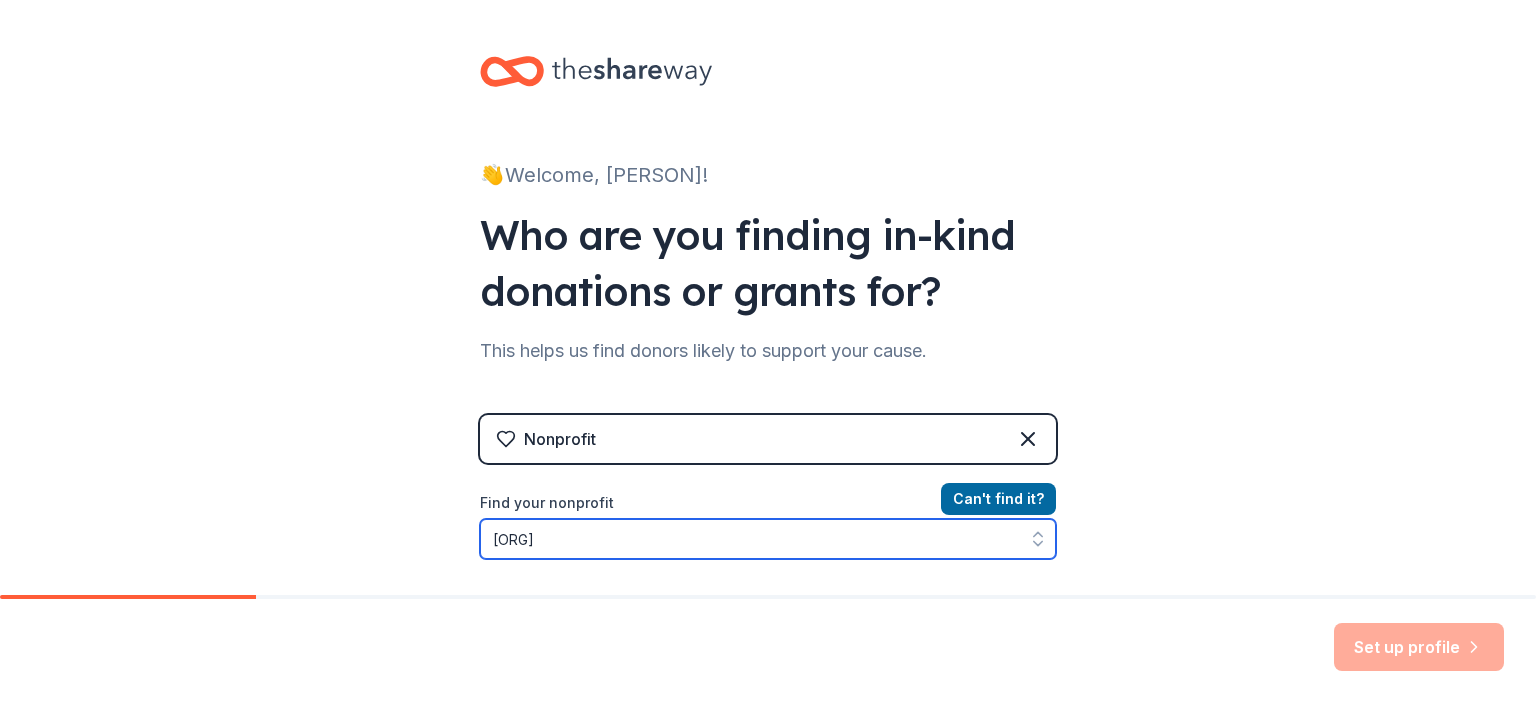 scroll, scrollTop: 64, scrollLeft: 0, axis: vertical 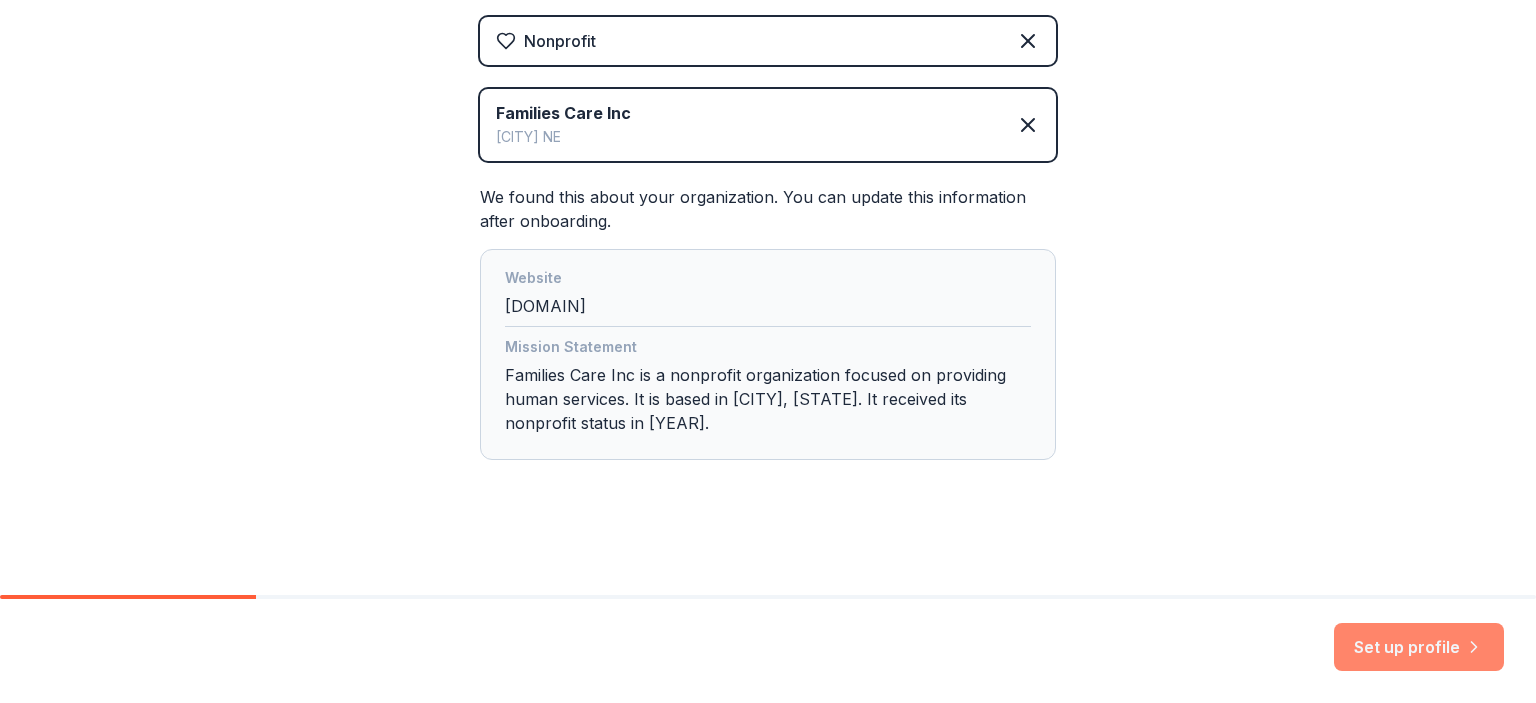 click on "Set up profile" at bounding box center [1419, 647] 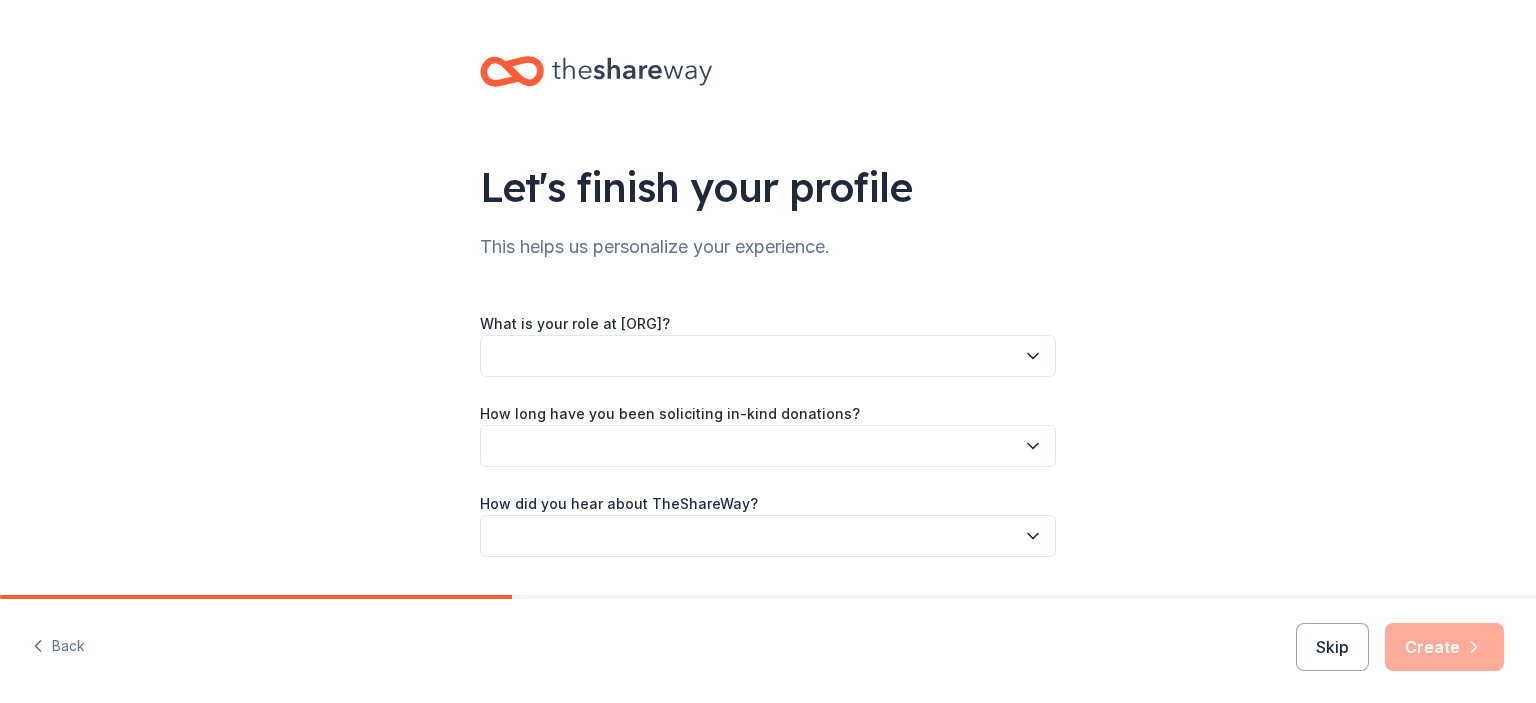 click 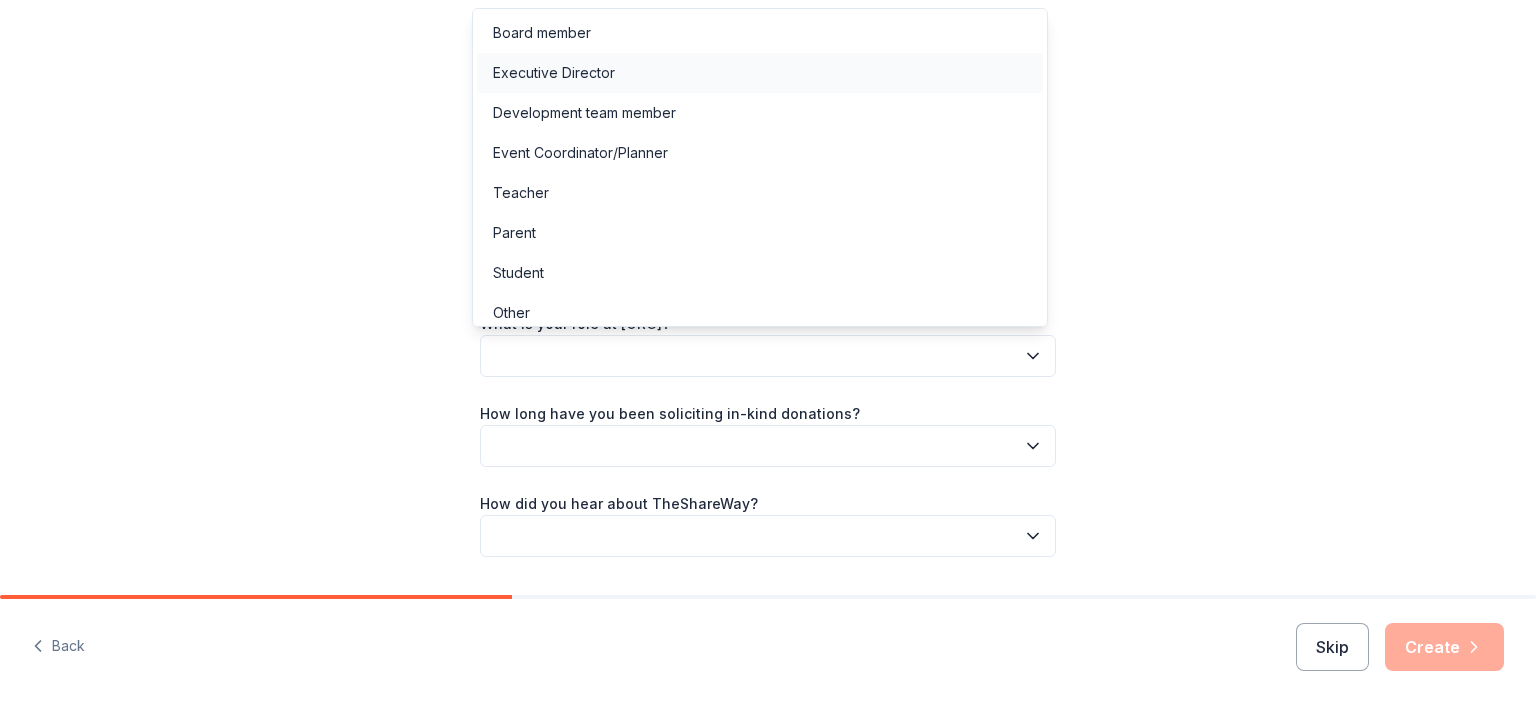 click on "Executive Director" at bounding box center (760, 73) 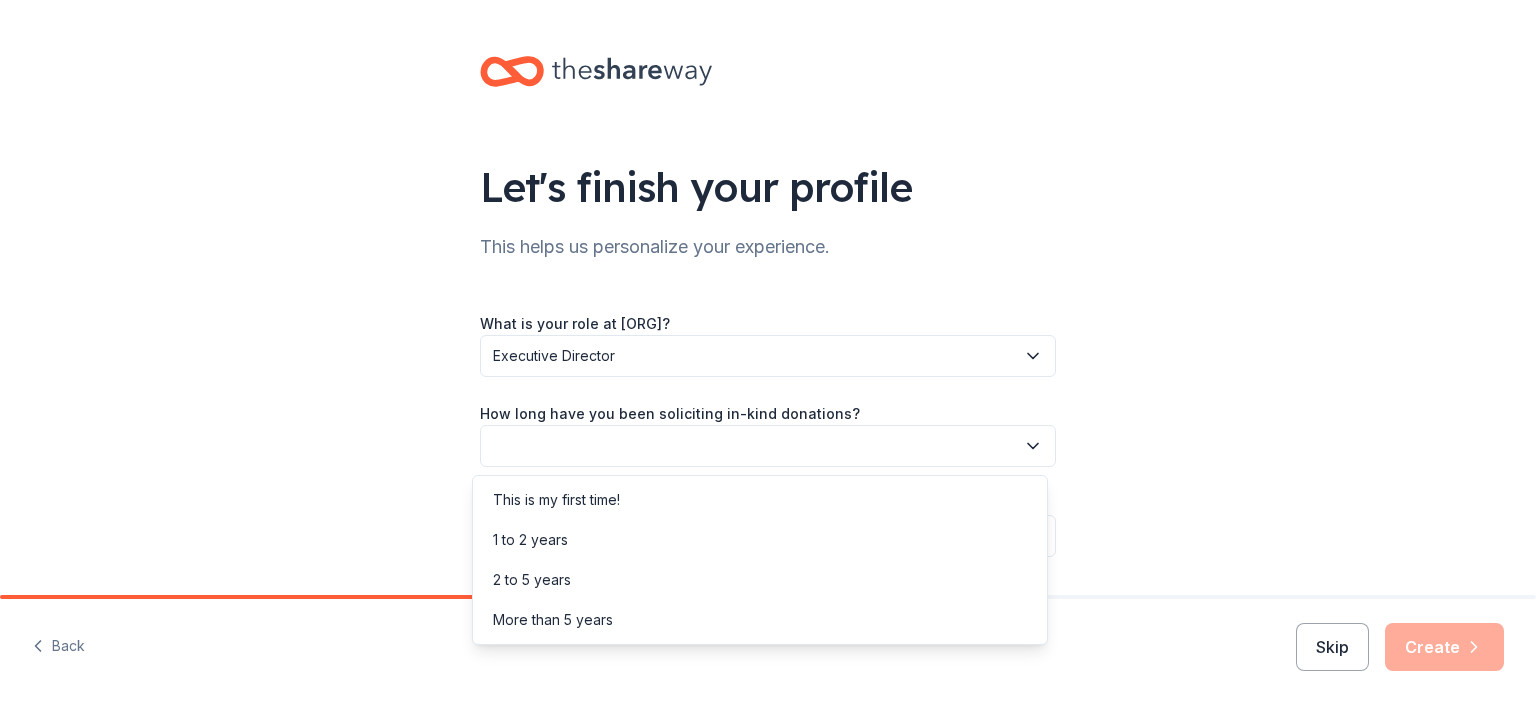 click 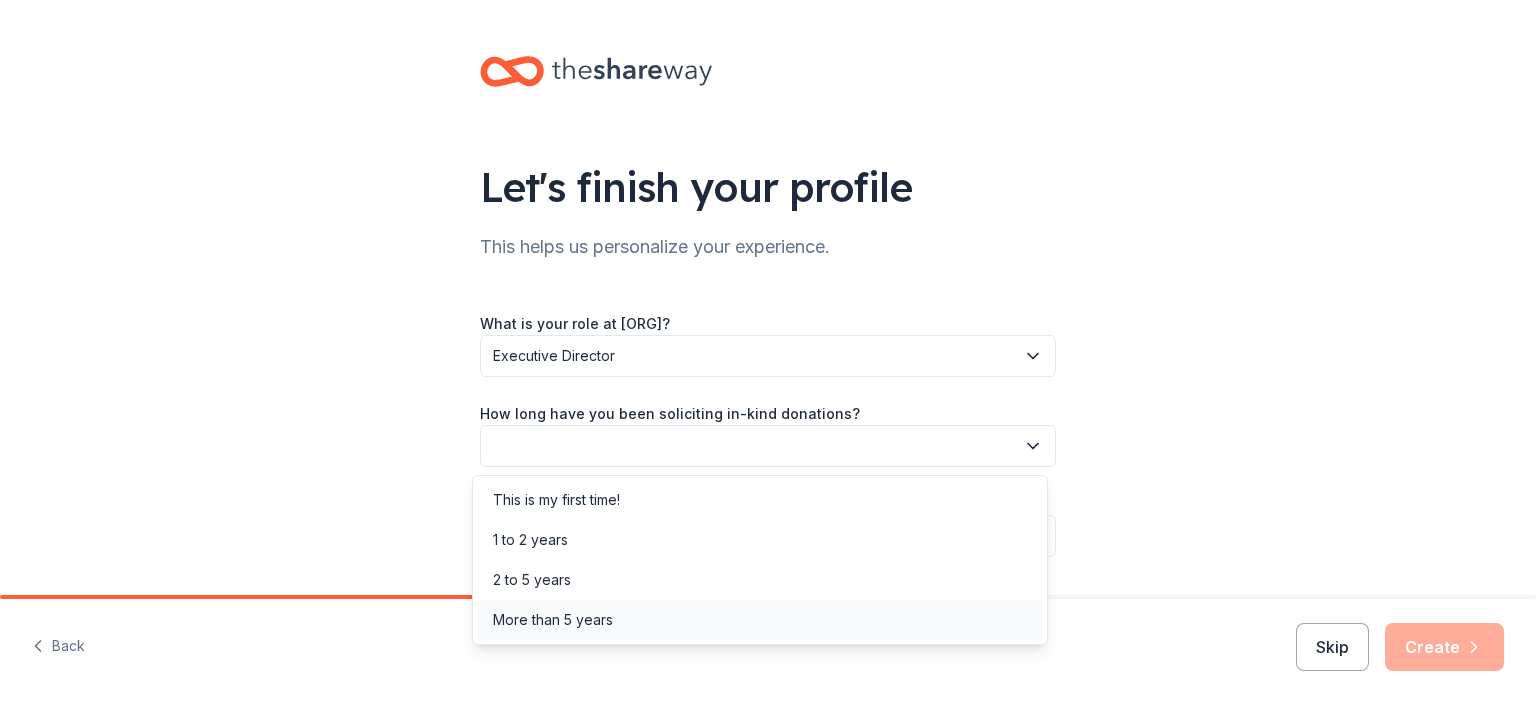 click on "More than 5 years" at bounding box center (760, 620) 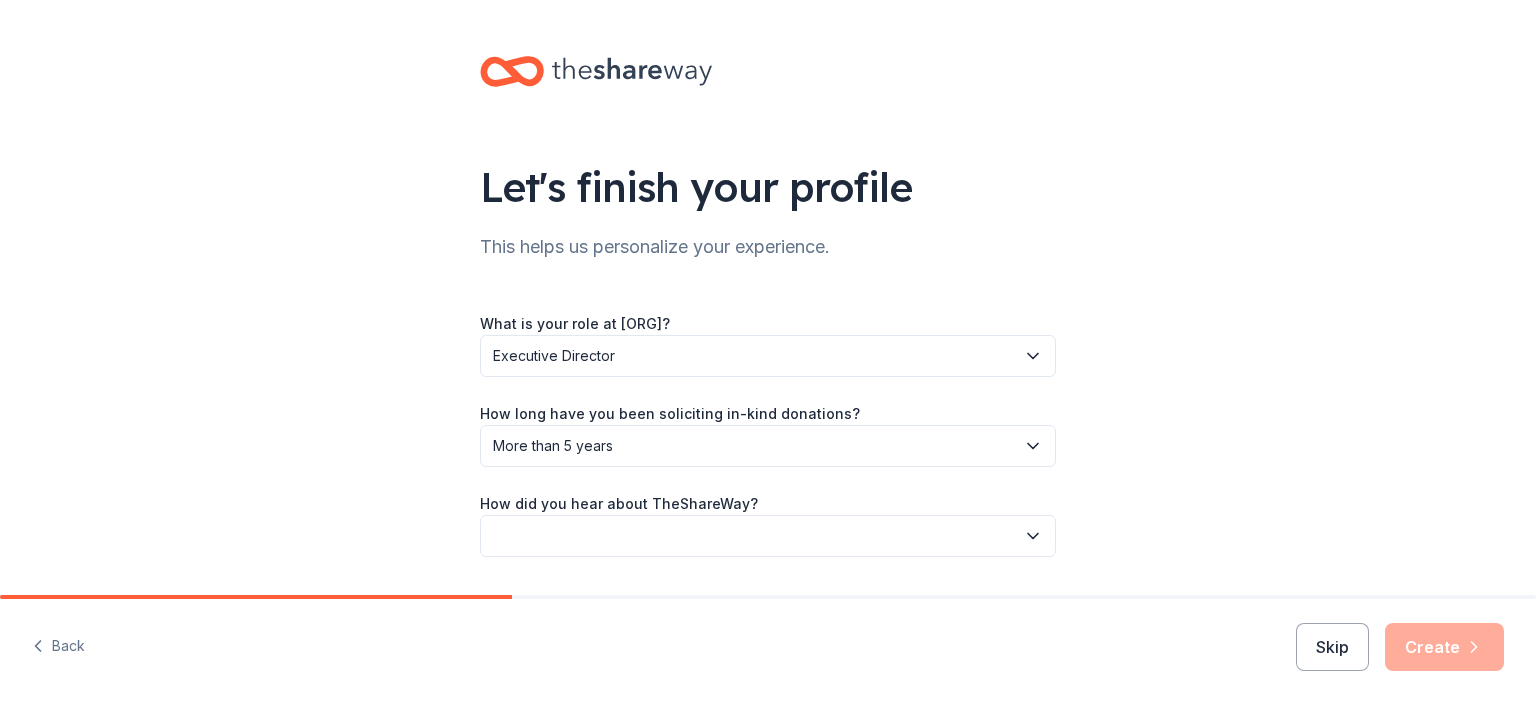 click 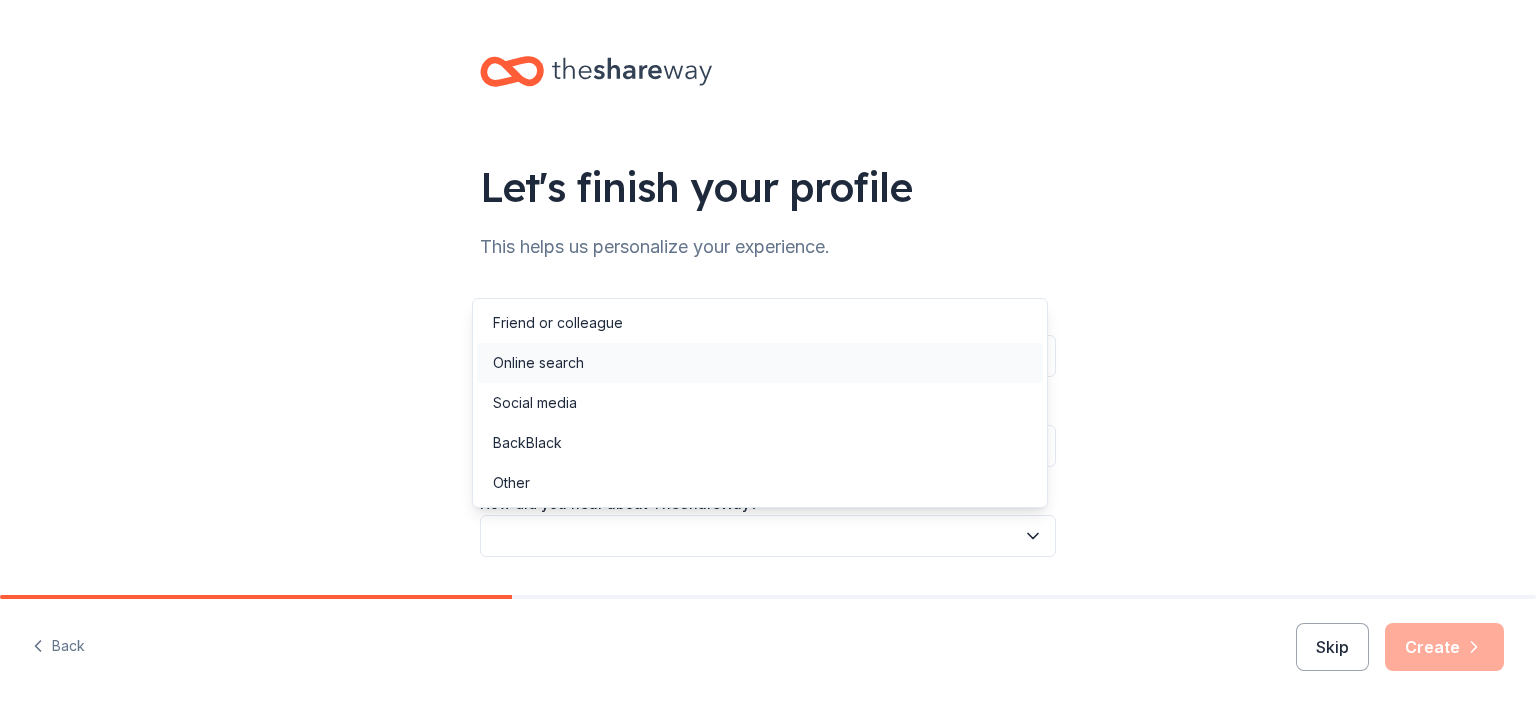click on "Online search" at bounding box center (760, 363) 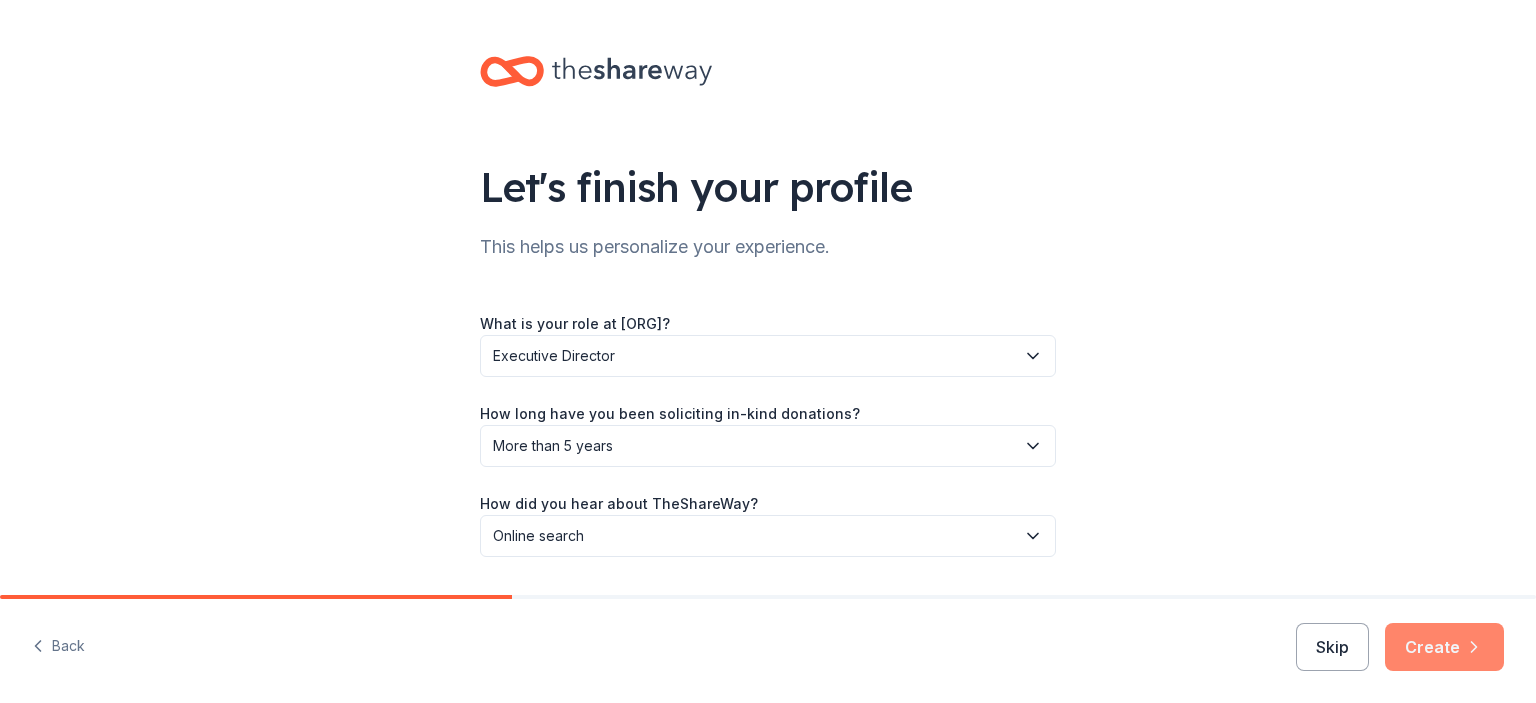 click on "Create" at bounding box center (1444, 647) 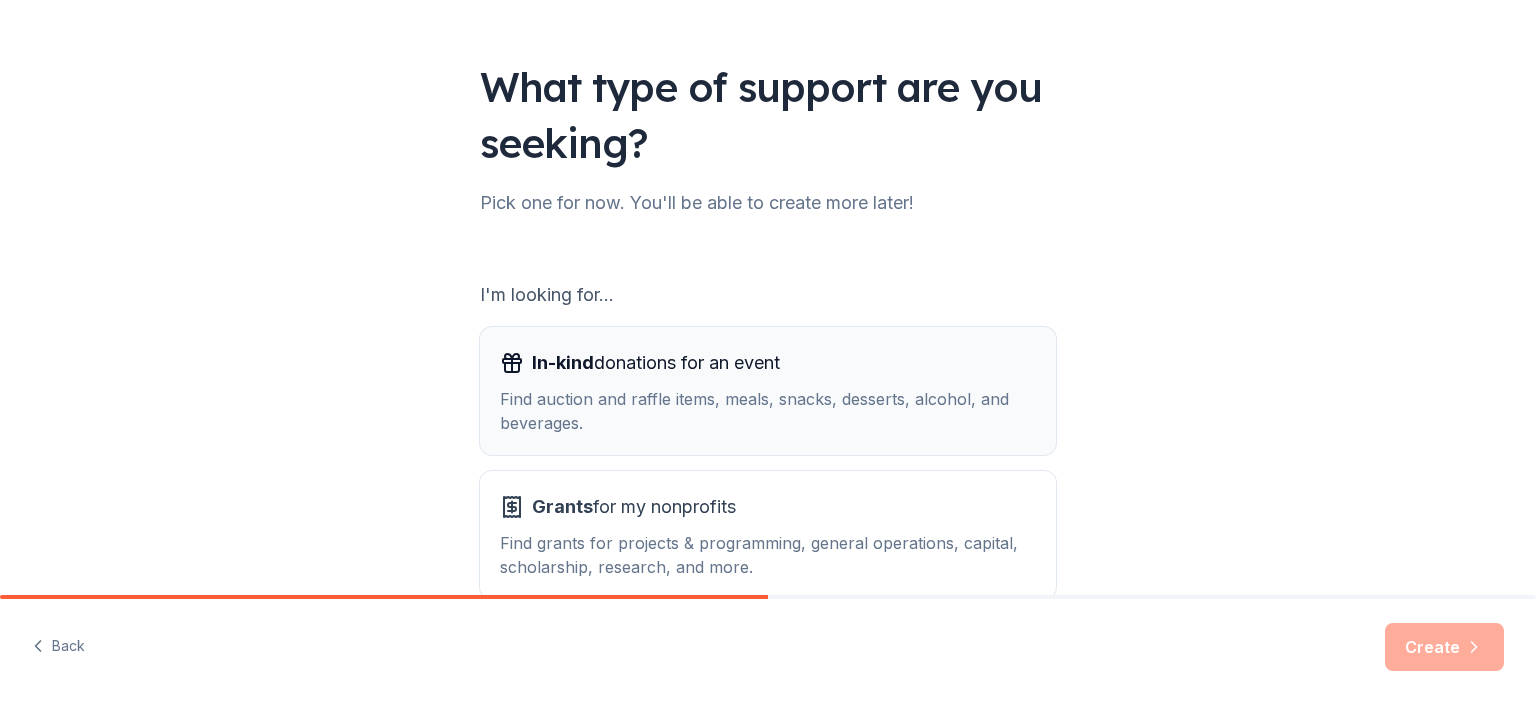 scroll, scrollTop: 200, scrollLeft: 0, axis: vertical 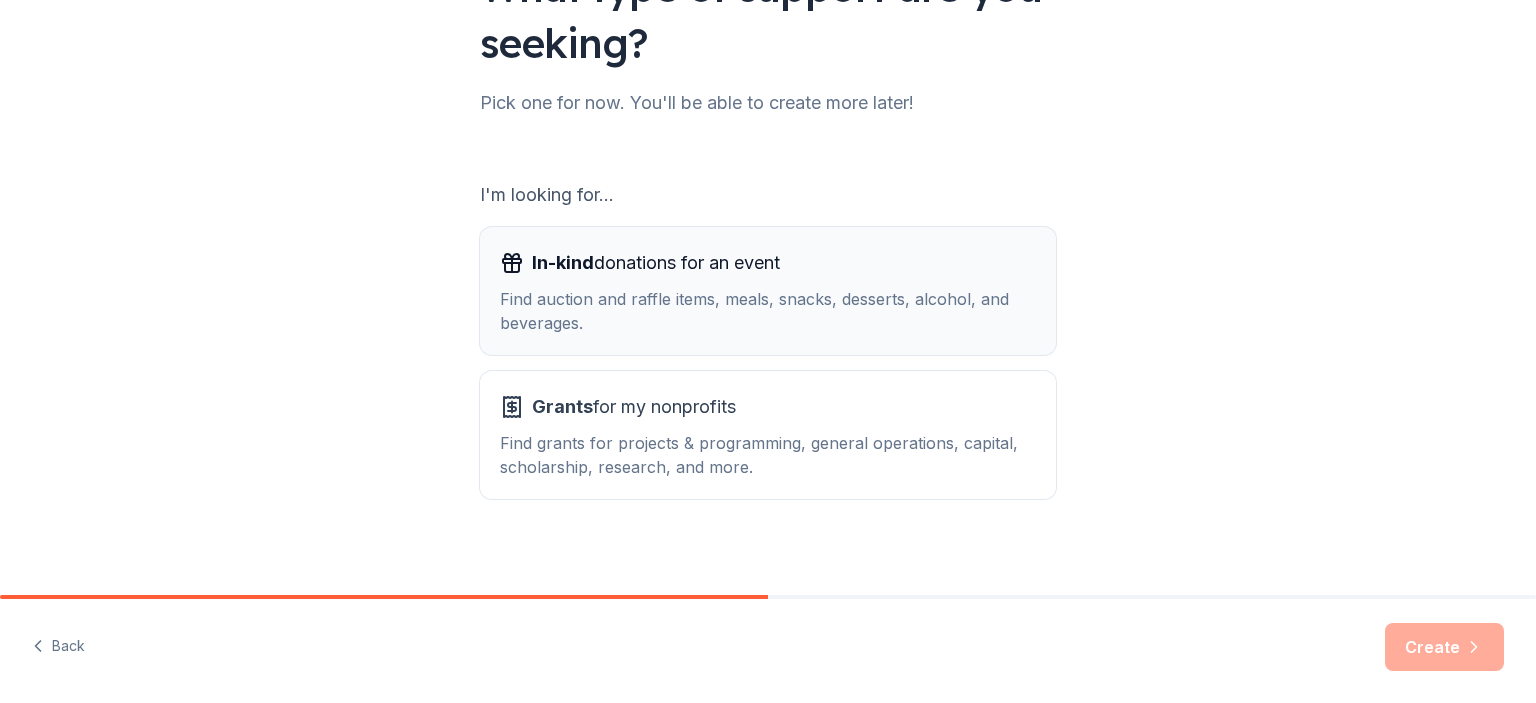 click on "Find grants for projects & programming, general operations, capital, scholarship, research, and more." at bounding box center [768, 455] 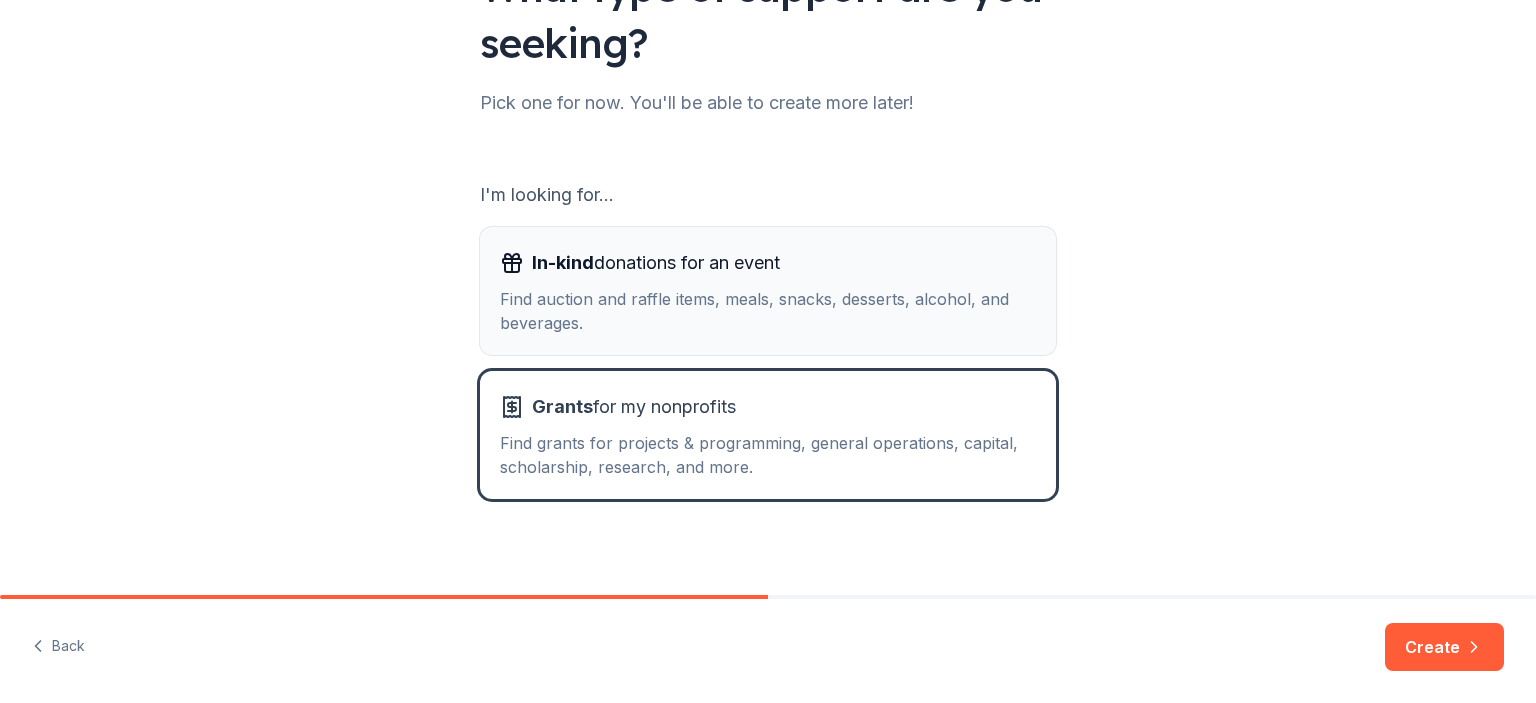 click on "Find auction and raffle items, meals, snacks, desserts, alcohol, and beverages." at bounding box center [768, 311] 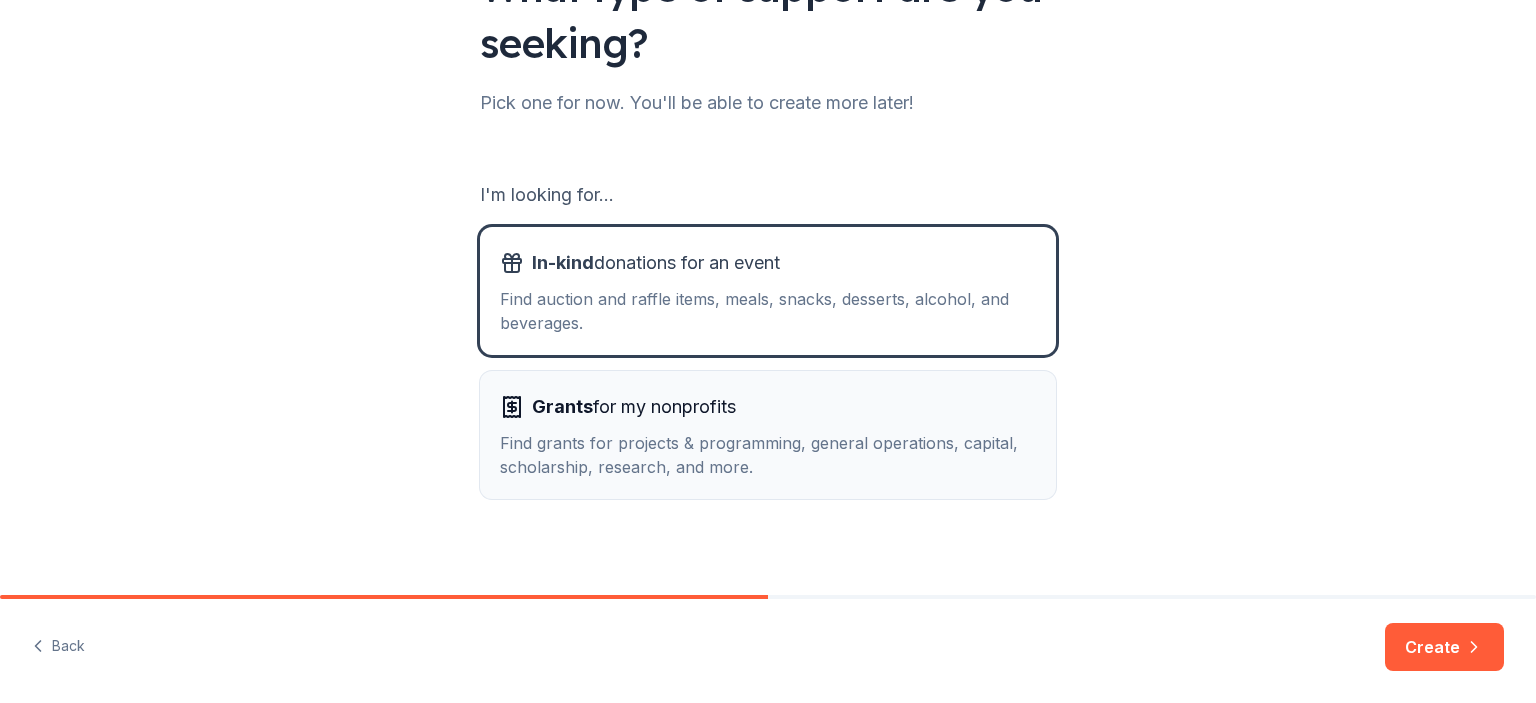 click on "Grants  for my nonprofits" at bounding box center [634, 407] 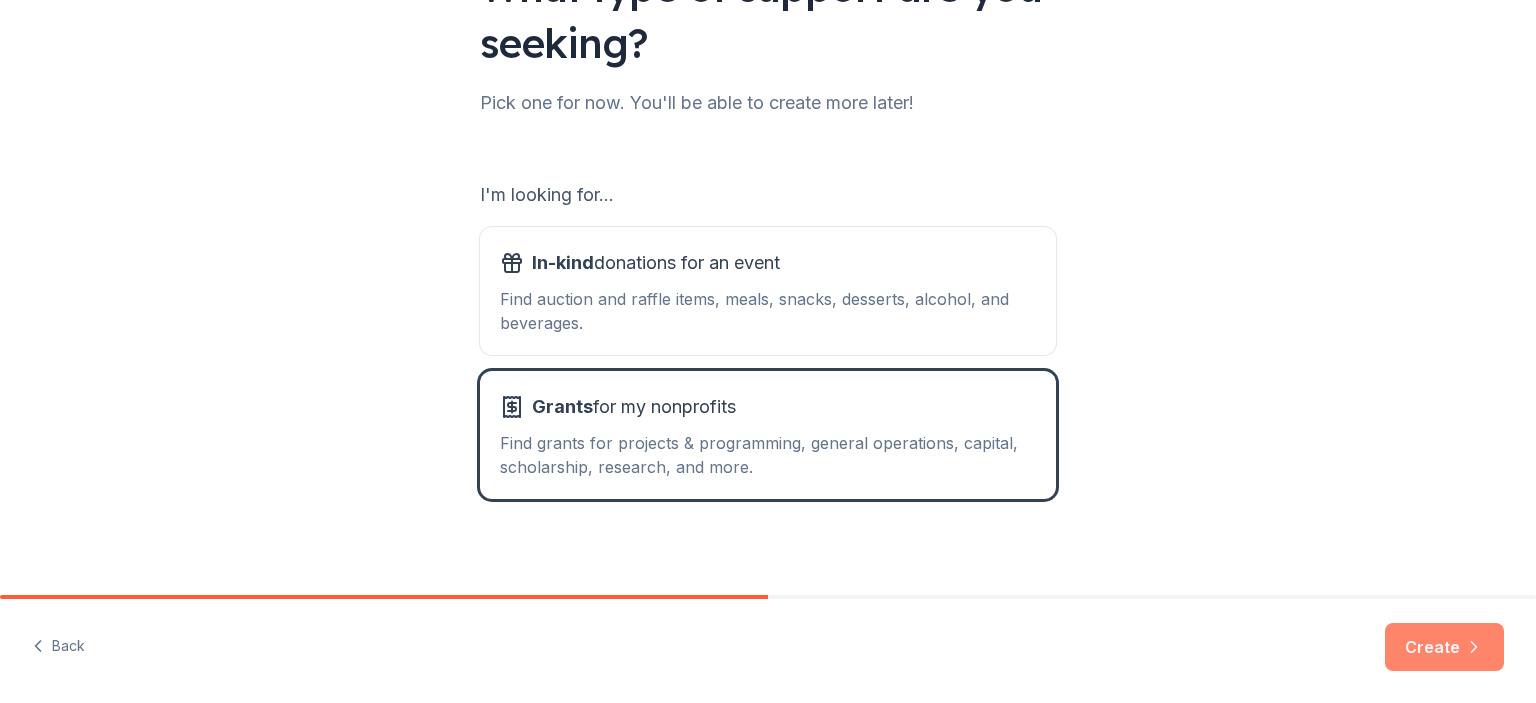 click on "Create" at bounding box center (1444, 647) 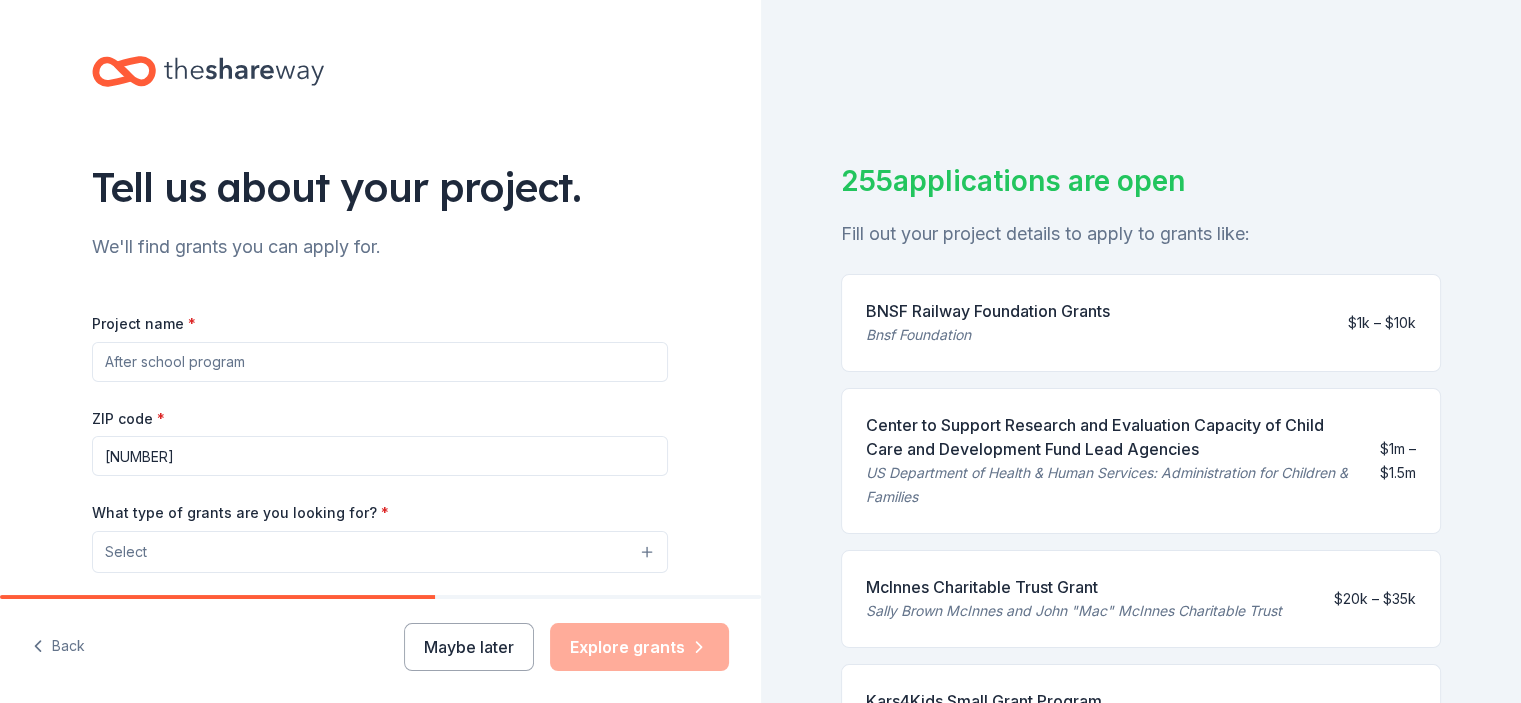 drag, startPoint x: 570, startPoint y: 365, endPoint x: 95, endPoint y: 359, distance: 475.0379 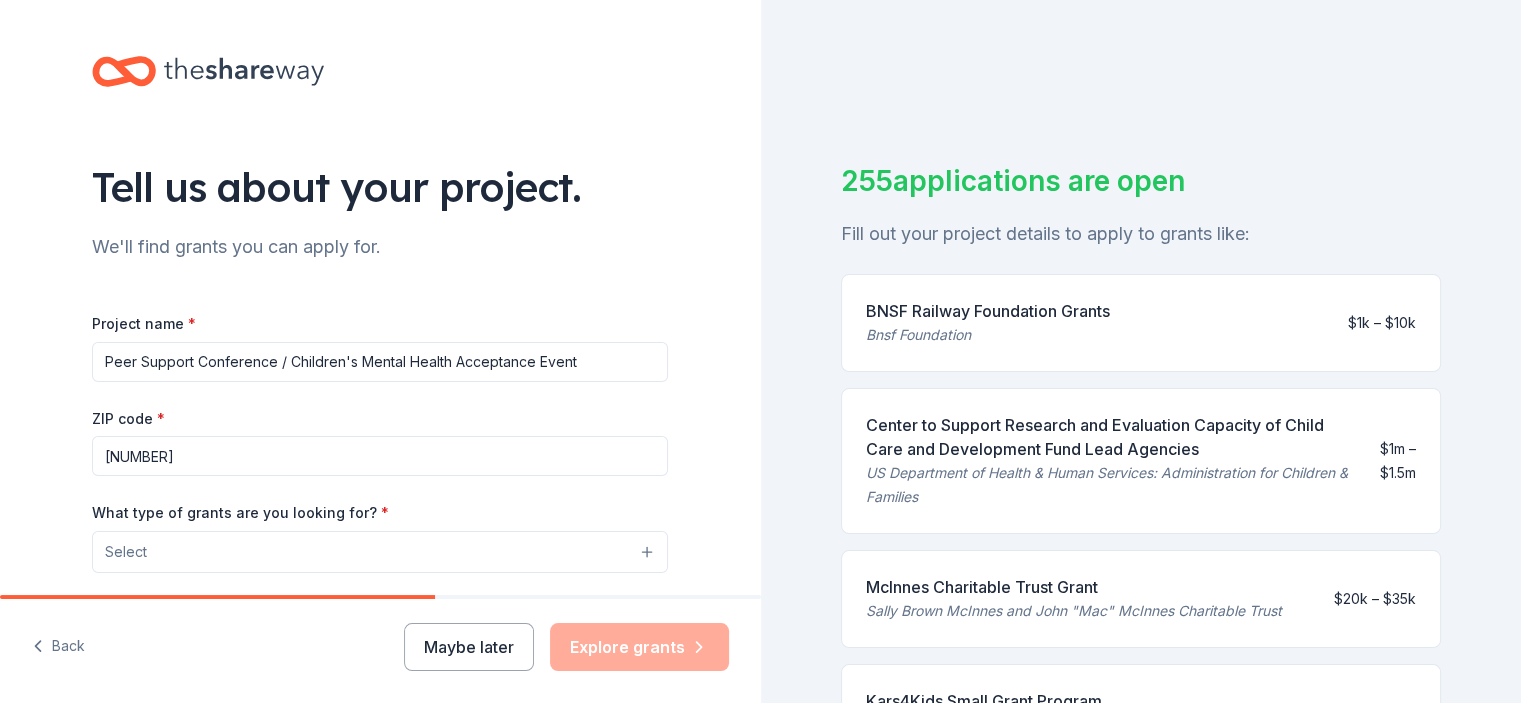 type on "Peer Support Conference / Children's Mental Health Acceptance Event" 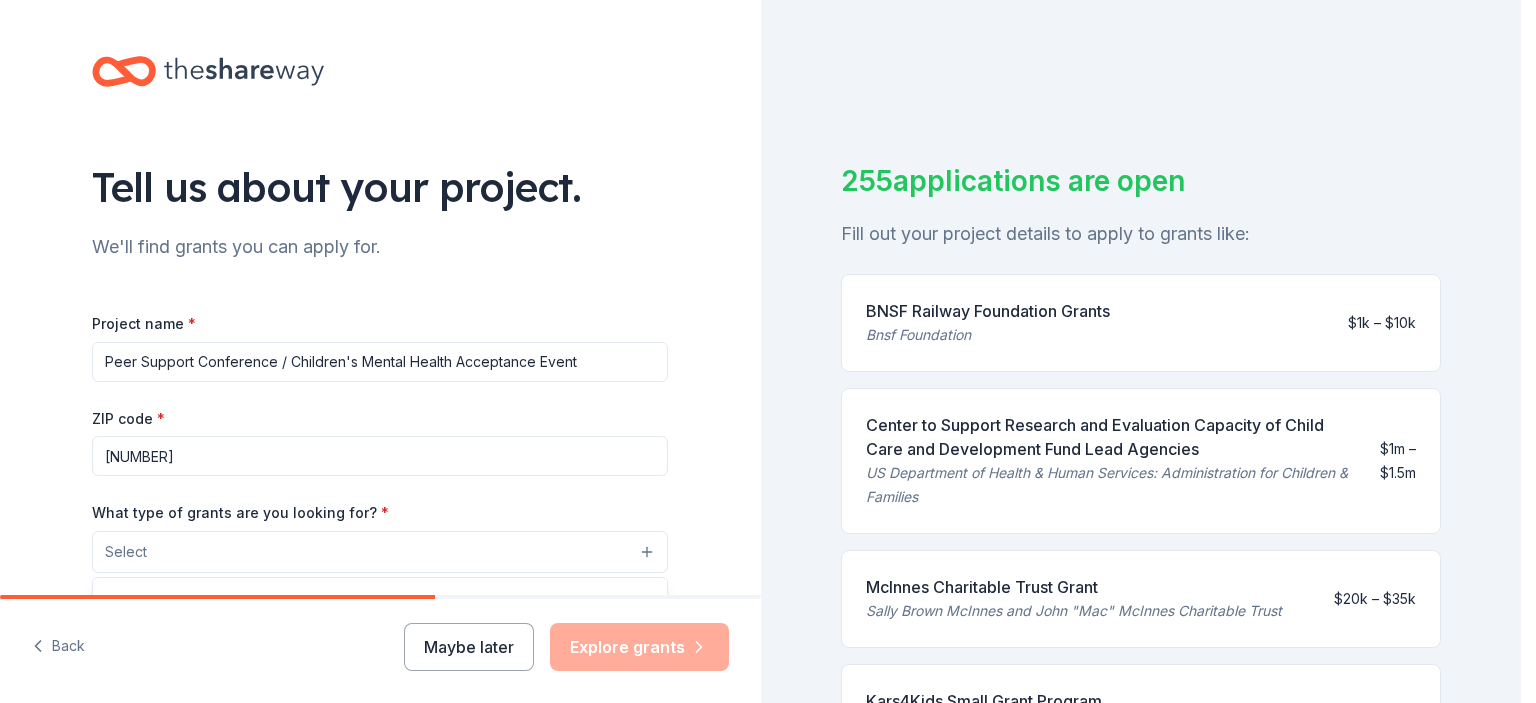 scroll, scrollTop: 100, scrollLeft: 0, axis: vertical 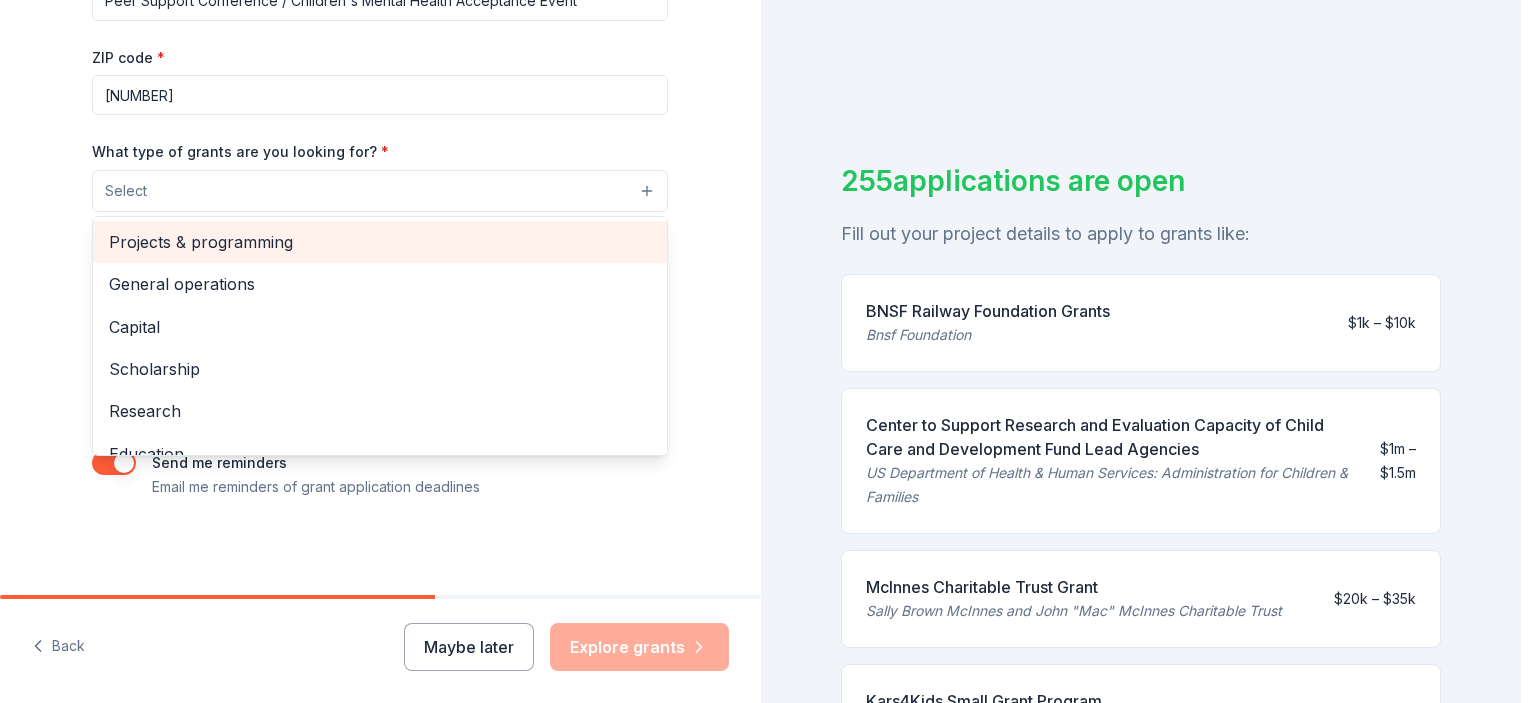 click on "Projects & programming" at bounding box center [380, 242] 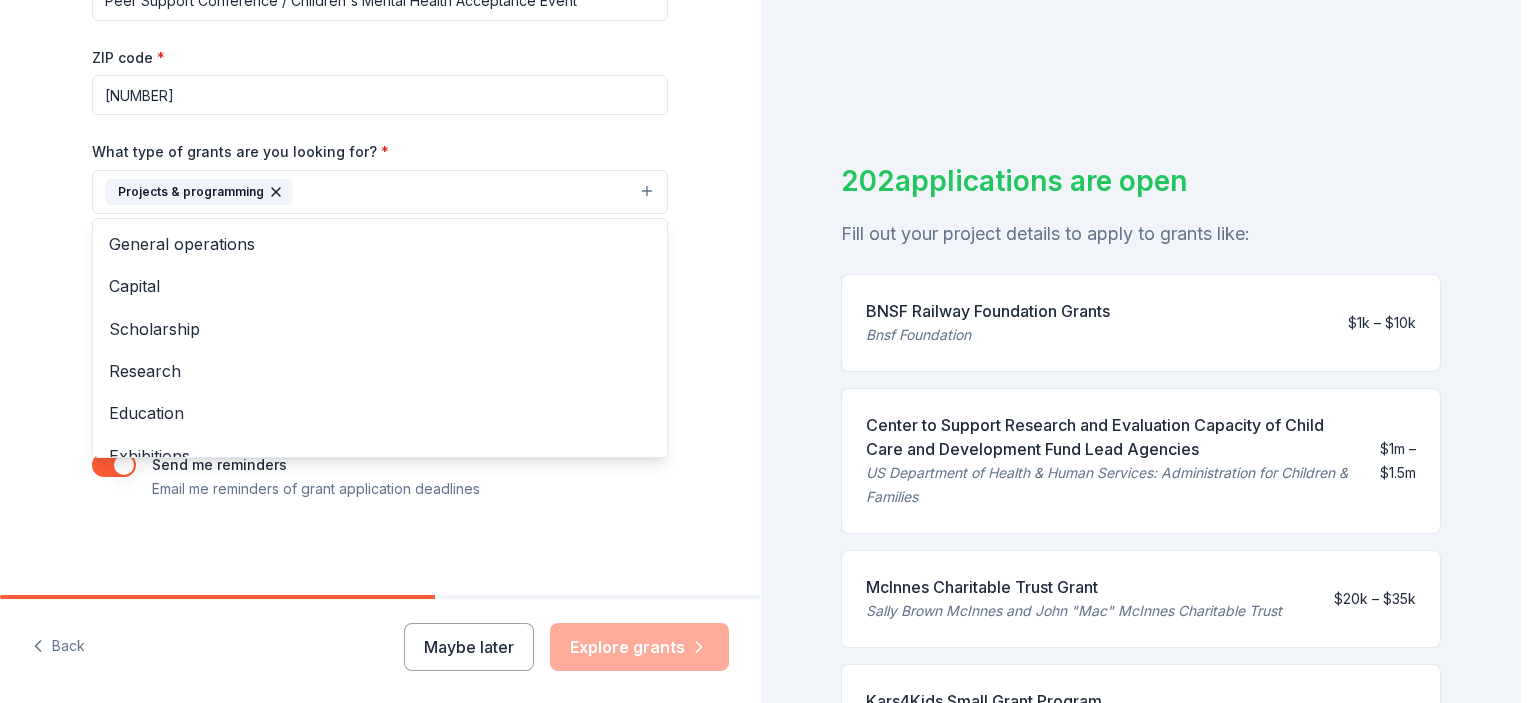 click on "Tell us about your project. We'll find grants you can apply for. Project name * Peer Support Conference / Children's Mental Health Acceptance Event ZIP code * 68847 What type of grants are you looking for? * Projects & programming General operations Capital Scholarship Research Education Exhibitions Conference Training and capacity building Fellowship Other What is your project about? * We use this to match you to relevant grant opportunities.   See examples We recommend at least 300 characters to get the best grant matches. Send me reminders Email me reminders of grant application deadlines" at bounding box center (380, 118) 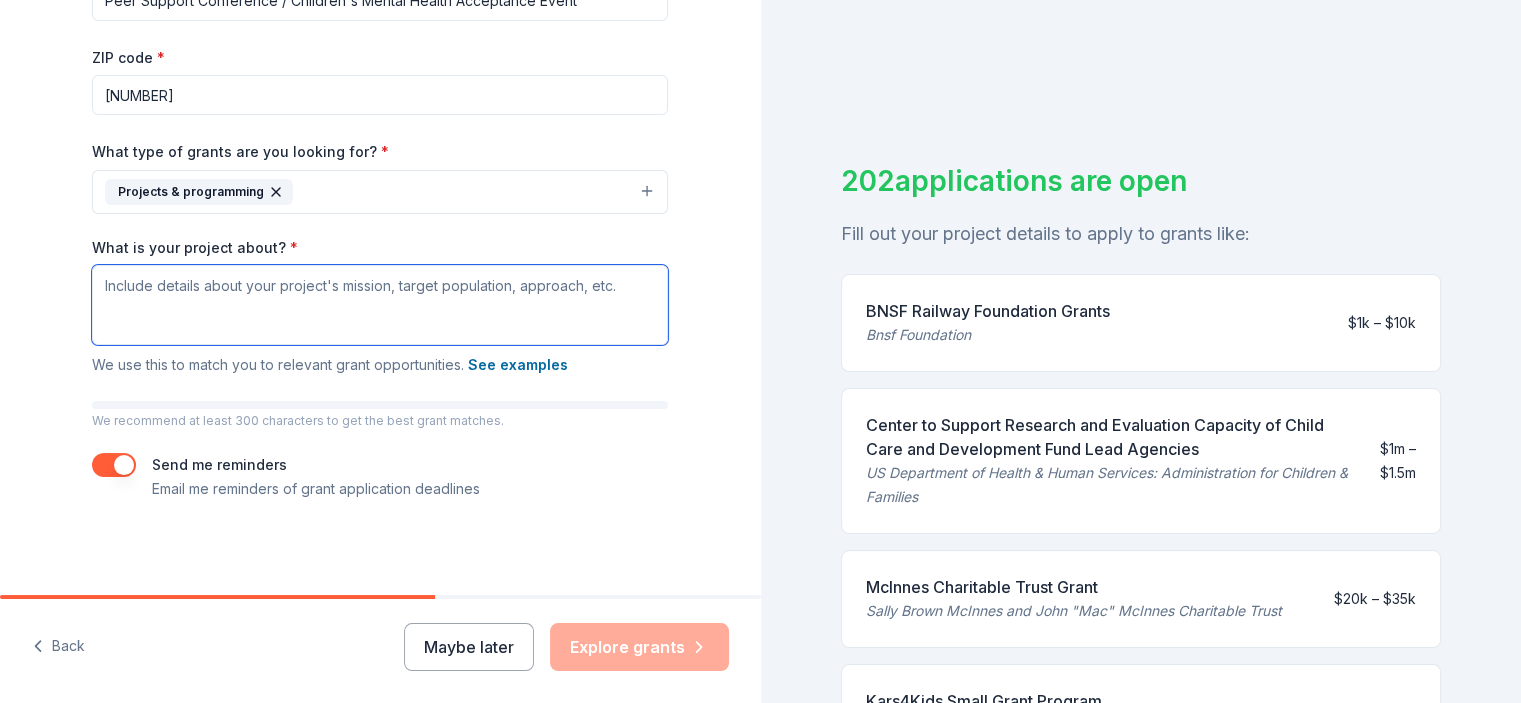 click on "What is your project about? *" at bounding box center [380, 305] 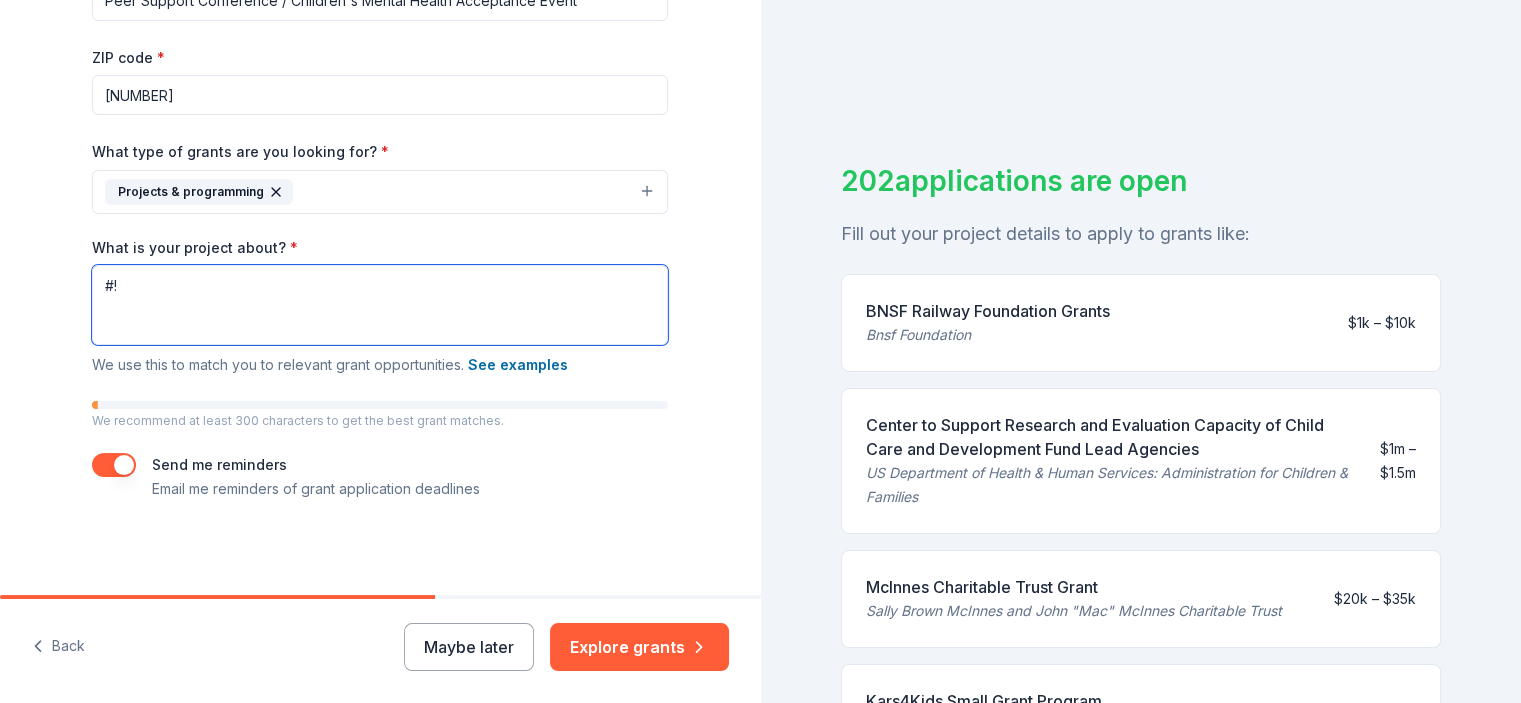 type on "#" 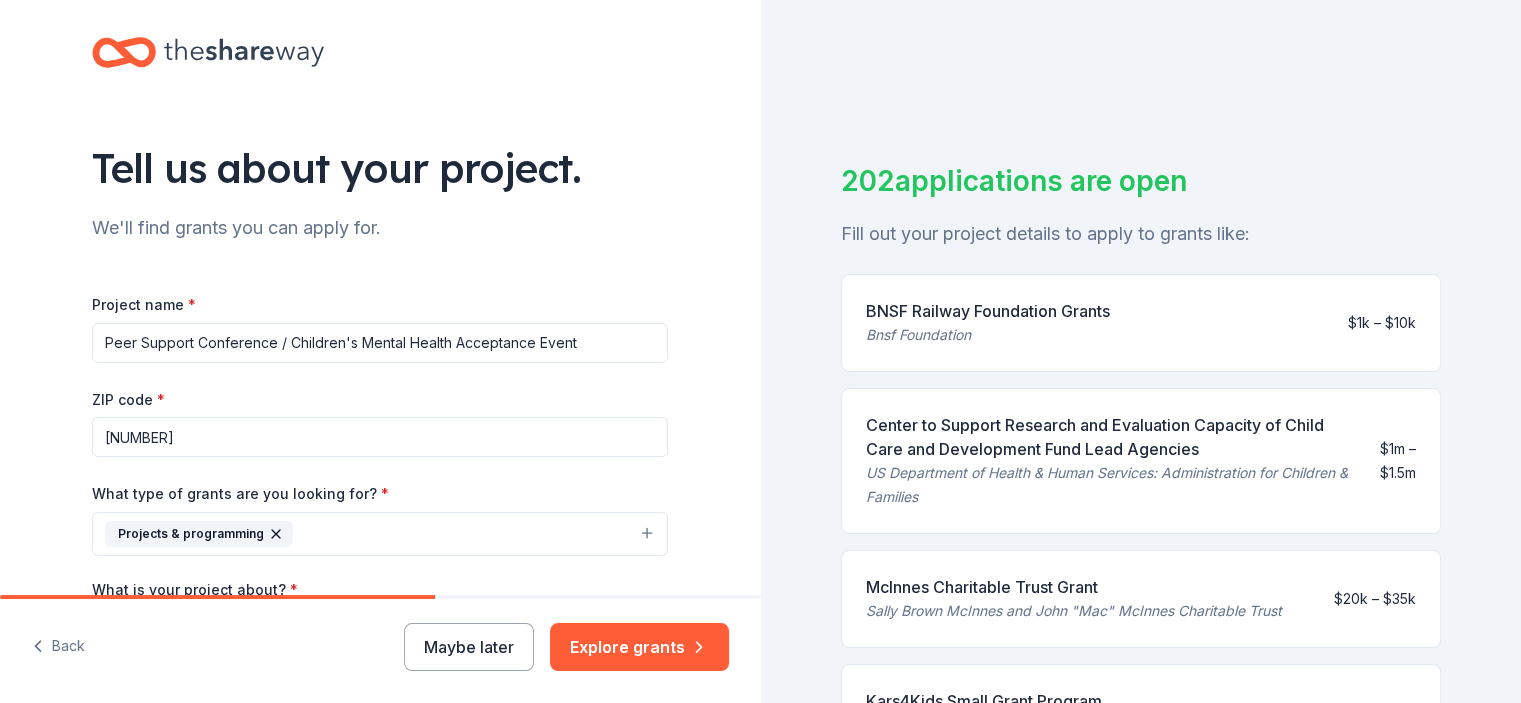 scroll, scrollTop: 219, scrollLeft: 0, axis: vertical 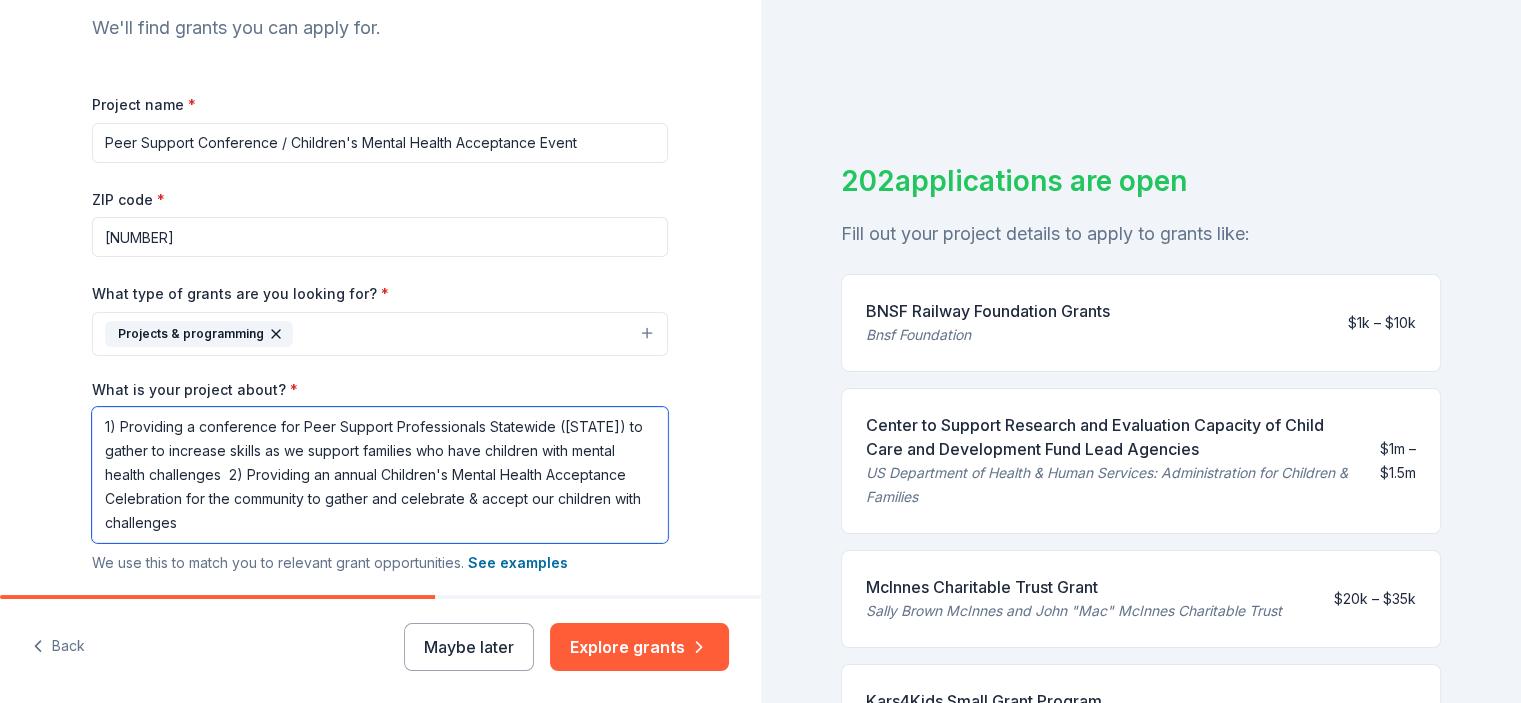 click on "1) Providing a conference for Peer Support Professionals Statewide ([STATE]) to gather to increase skills as we support families who have children with mental health challenges  2) Providing an annual Children's Mental Health Acceptance Celebration for the community to gather and celebrate & accept our children with challenges" at bounding box center [380, 475] 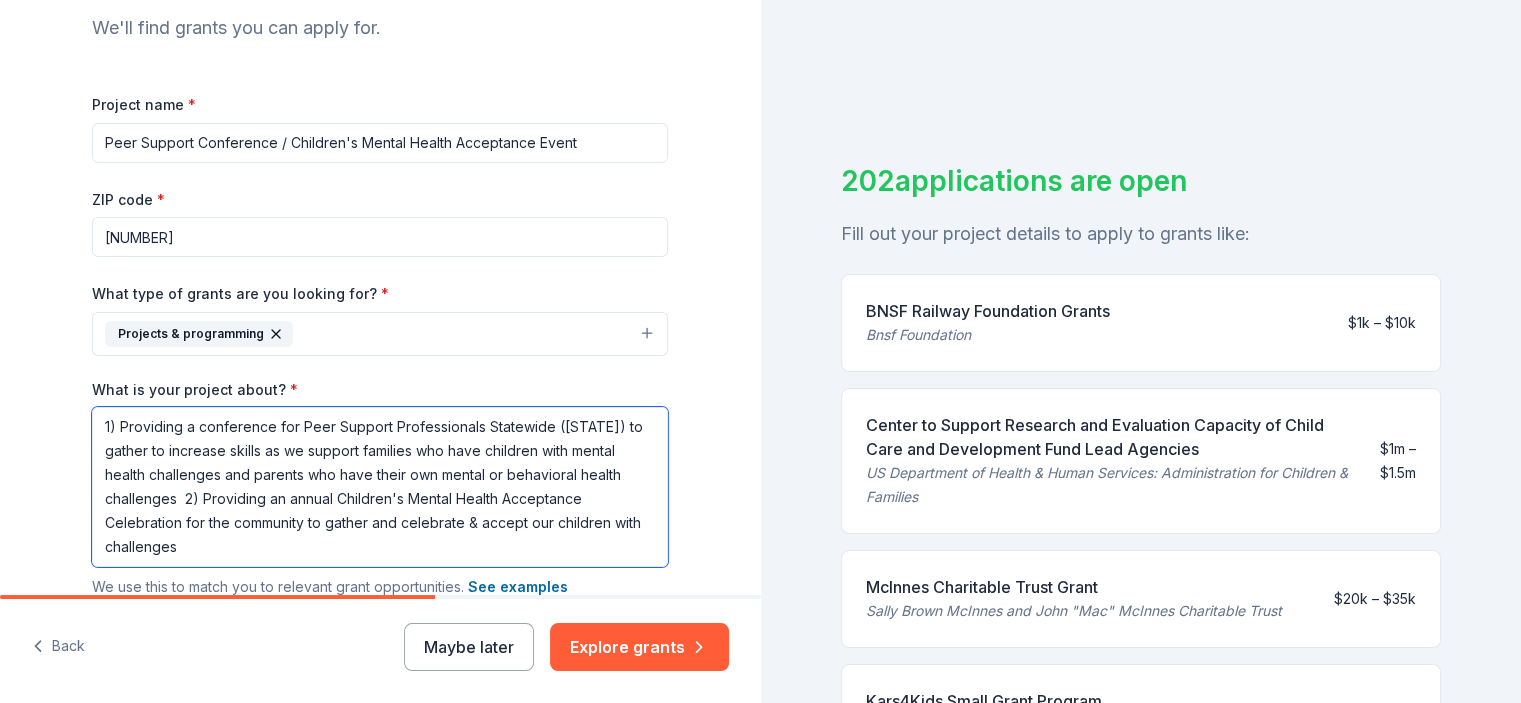 click on "1) Providing a conference for Peer Support Professionals Statewide ([STATE]) to gather to increase skills as we support families who have children with mental health challenges and parents who have their own mental or behavioral health challenges  2) Providing an annual Children's Mental Health Acceptance Celebration for the community to gather and celebrate & accept our children with challenges" at bounding box center (380, 487) 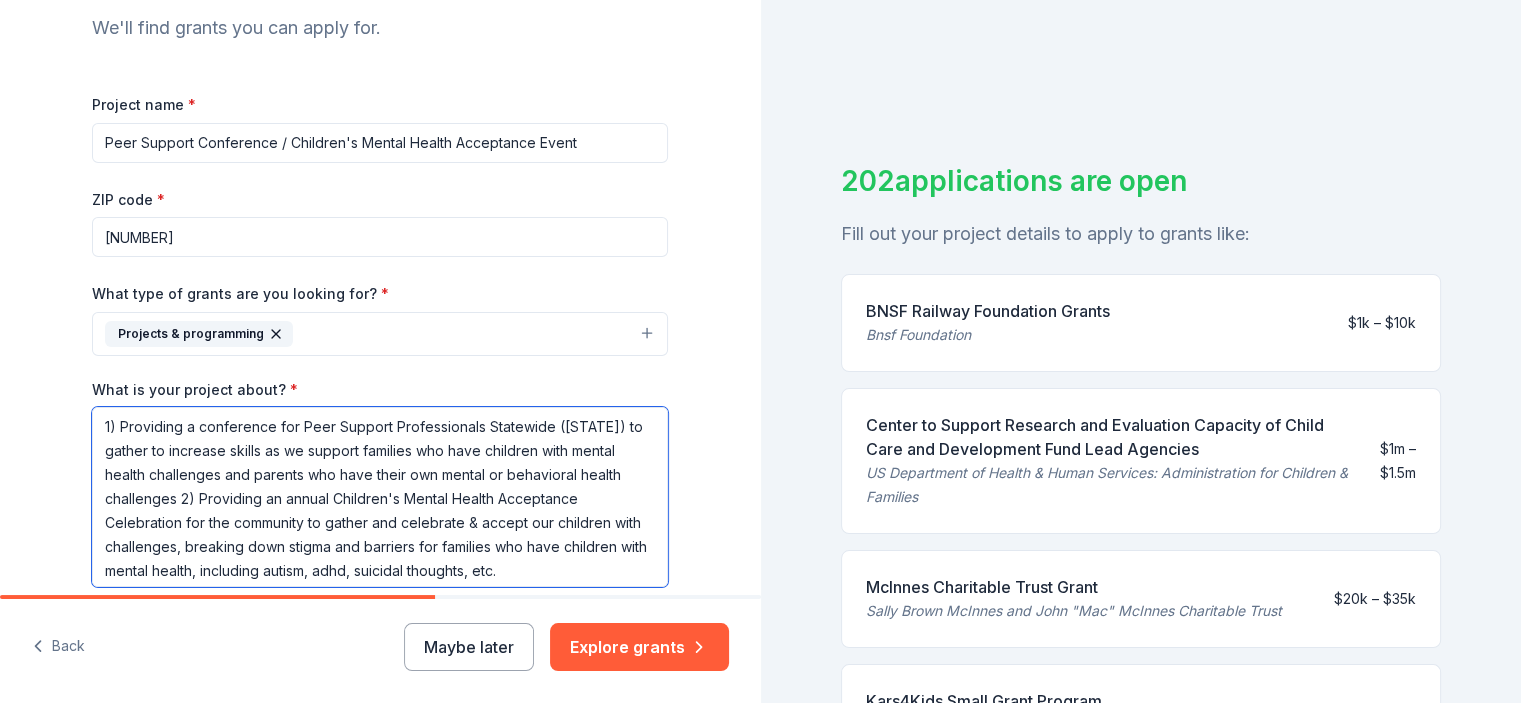 scroll, scrollTop: 5, scrollLeft: 0, axis: vertical 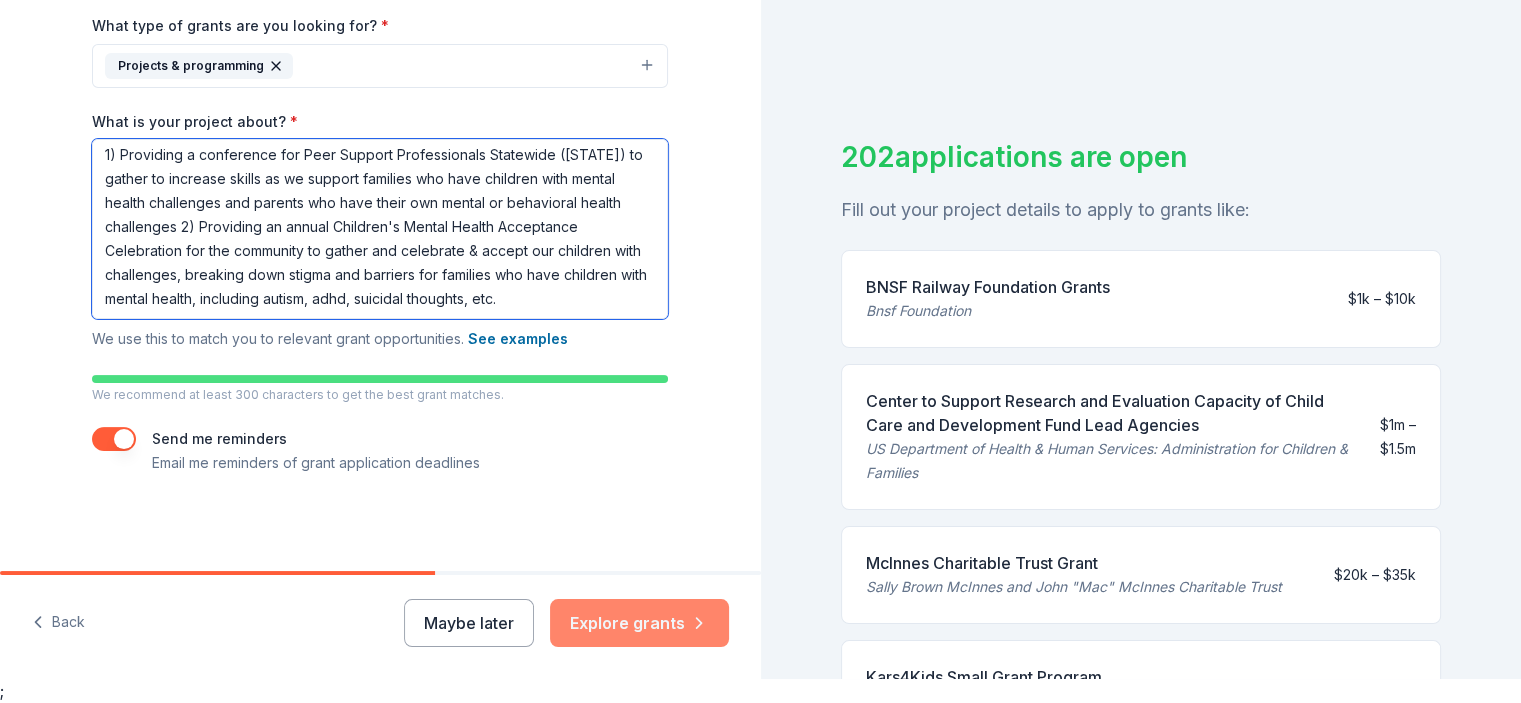 type on "1) Providing a conference for Peer Support Professionals Statewide ([STATE]) to gather to increase skills as we support families who have children with mental health challenges and parents who have their own mental or behavioral health challenges 2) Providing an annual Children's Mental Health Acceptance Celebration for the community to gather and celebrate & accept our children with challenges, breaking down stigma and barriers for families who have children with mental health, including autism, adhd, suicidal thoughts, etc." 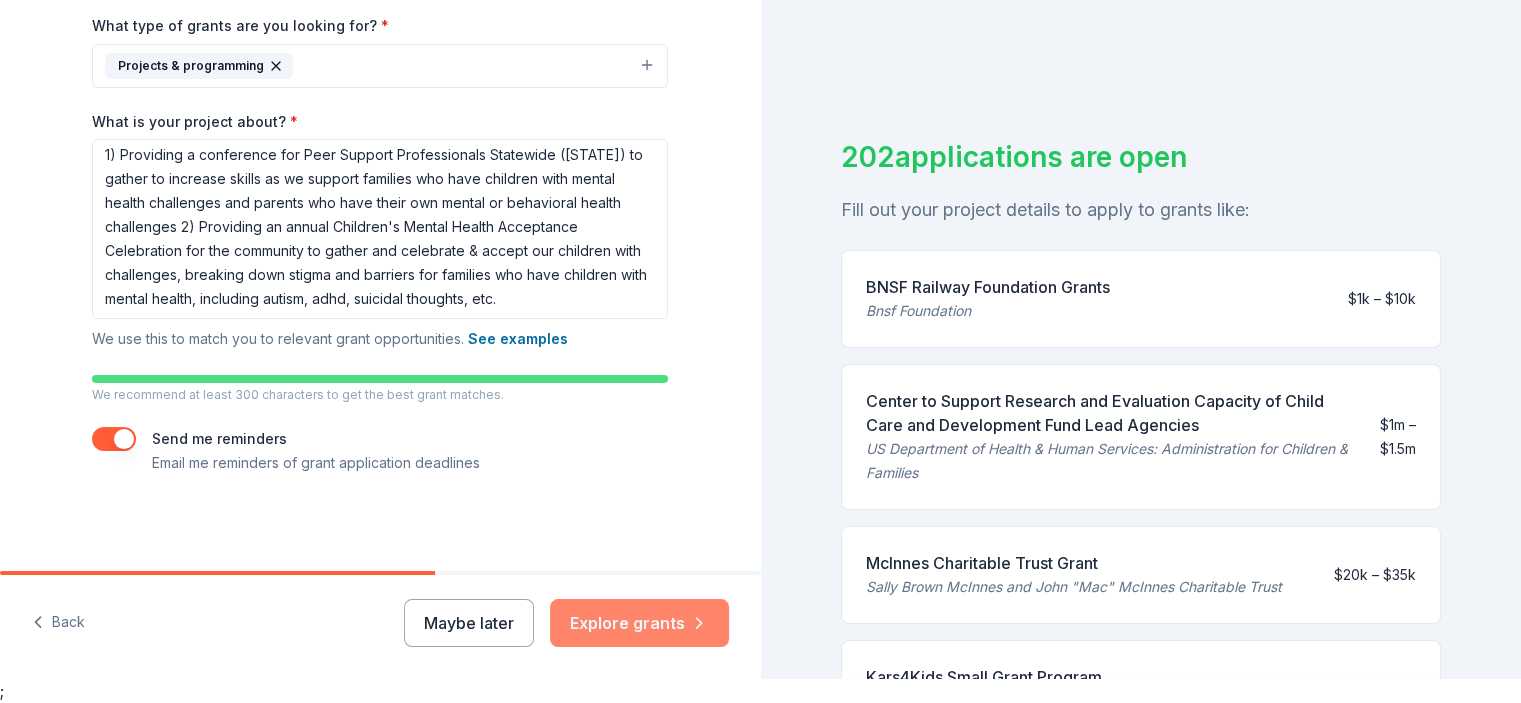 click on "Explore grants" at bounding box center [639, 623] 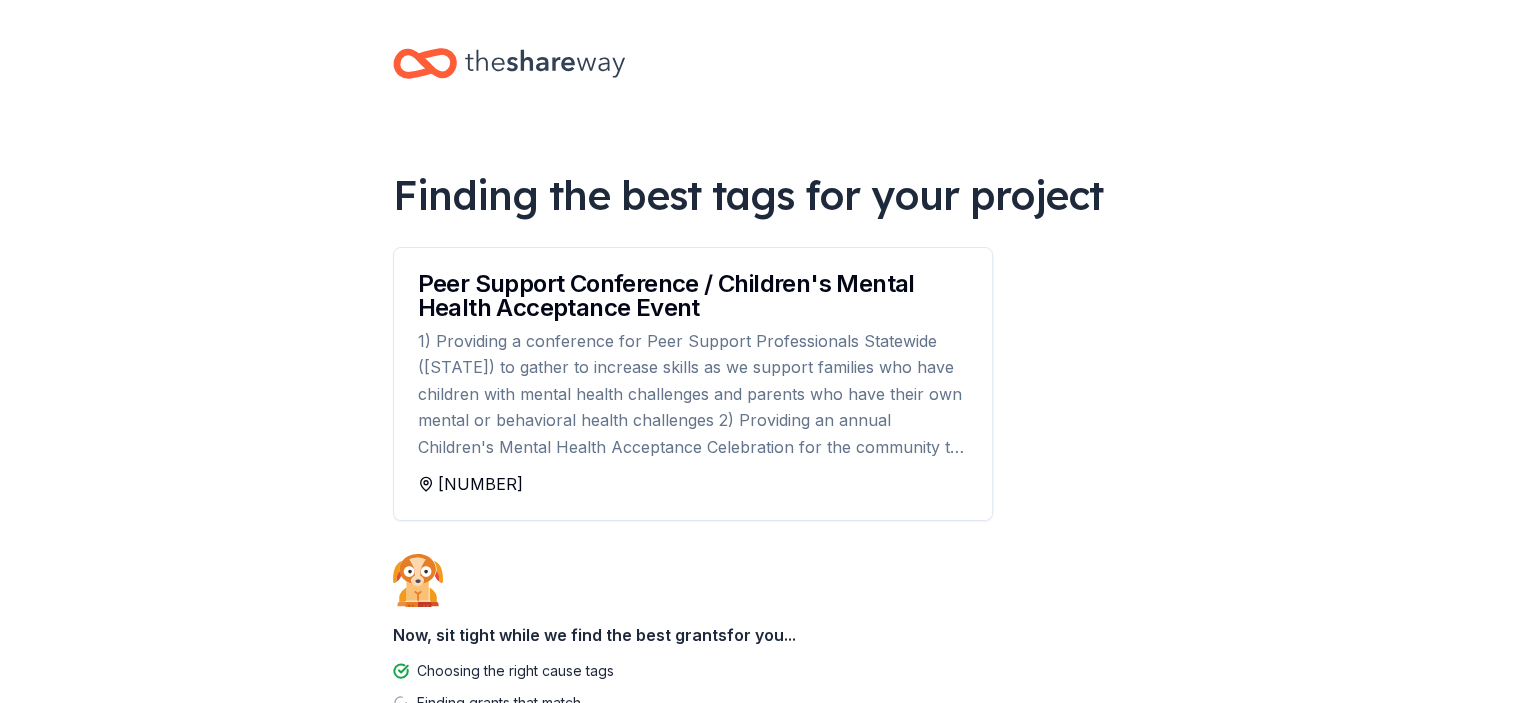 scroll, scrollTop: 176, scrollLeft: 0, axis: vertical 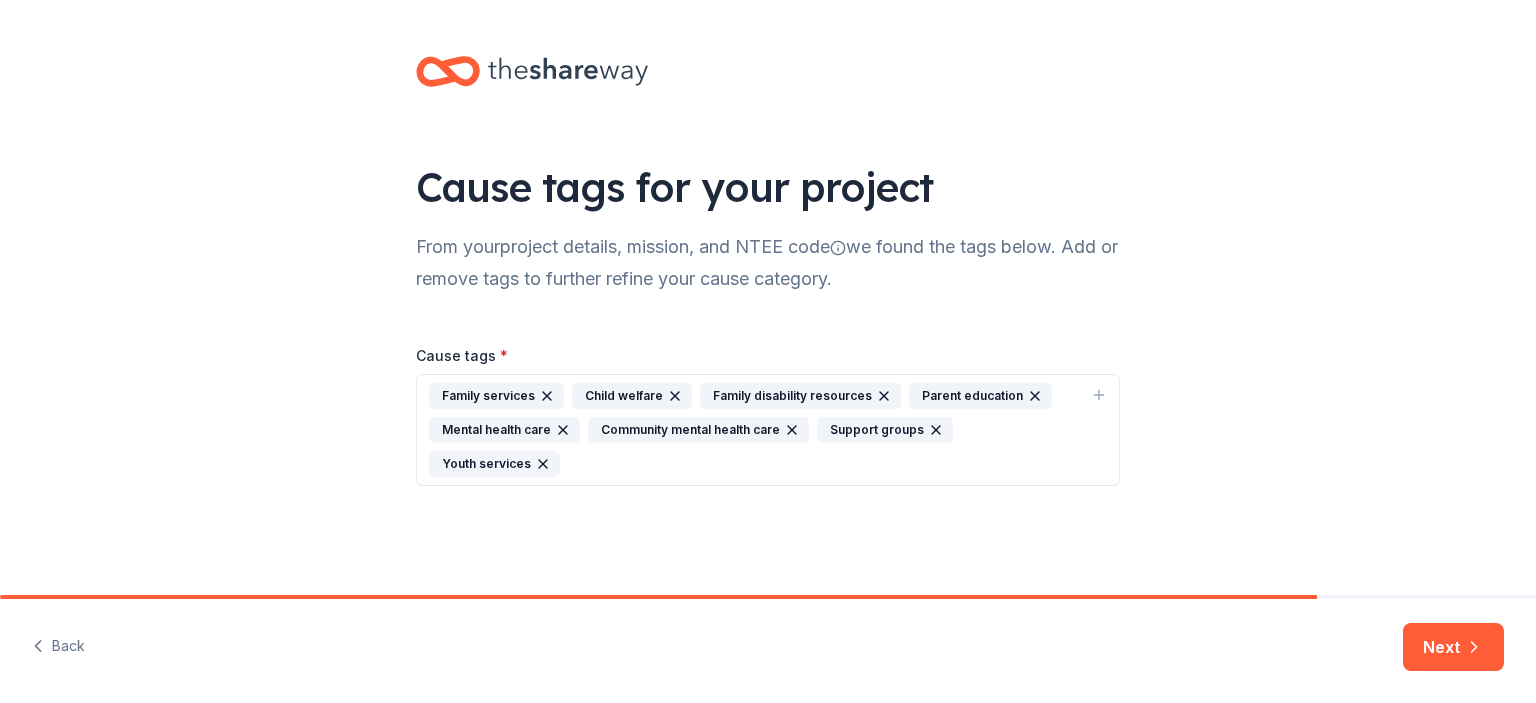 click 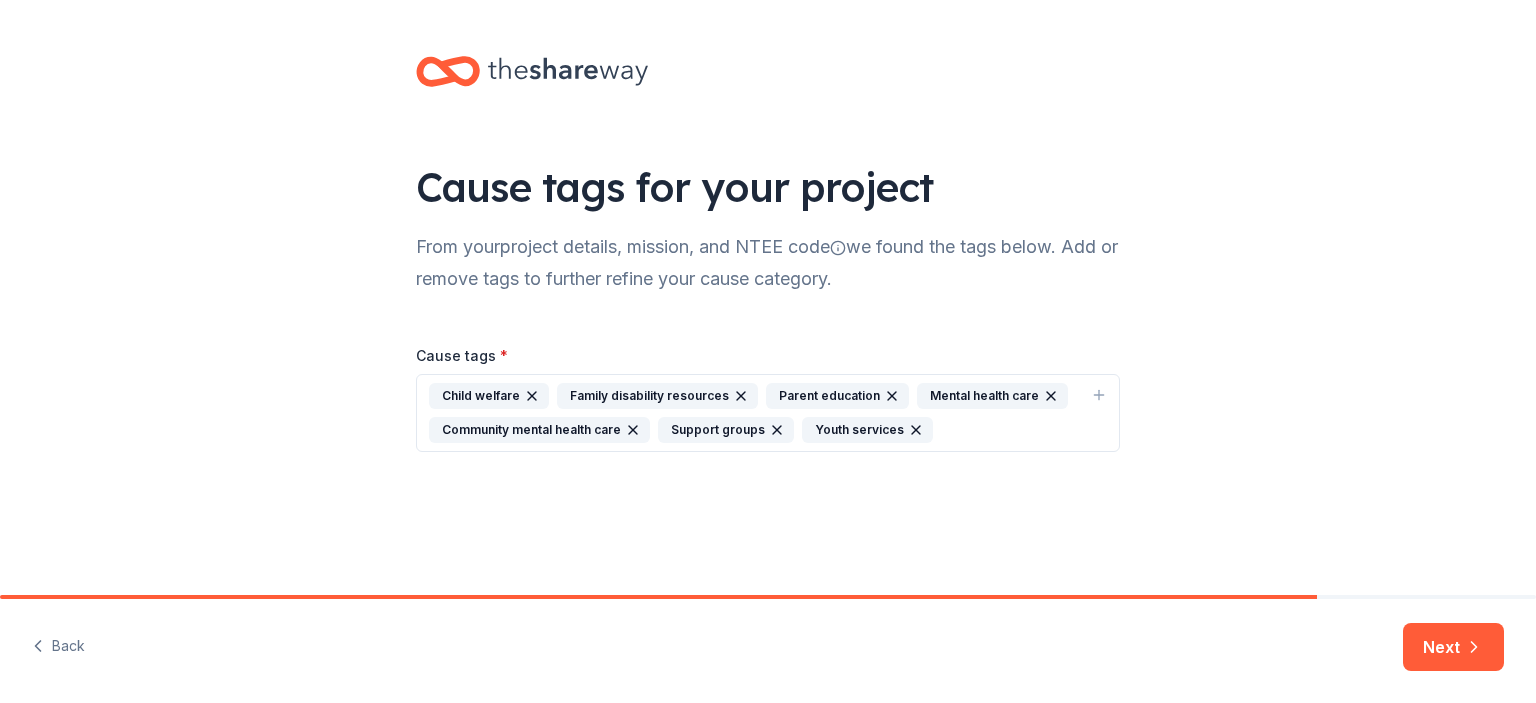 click 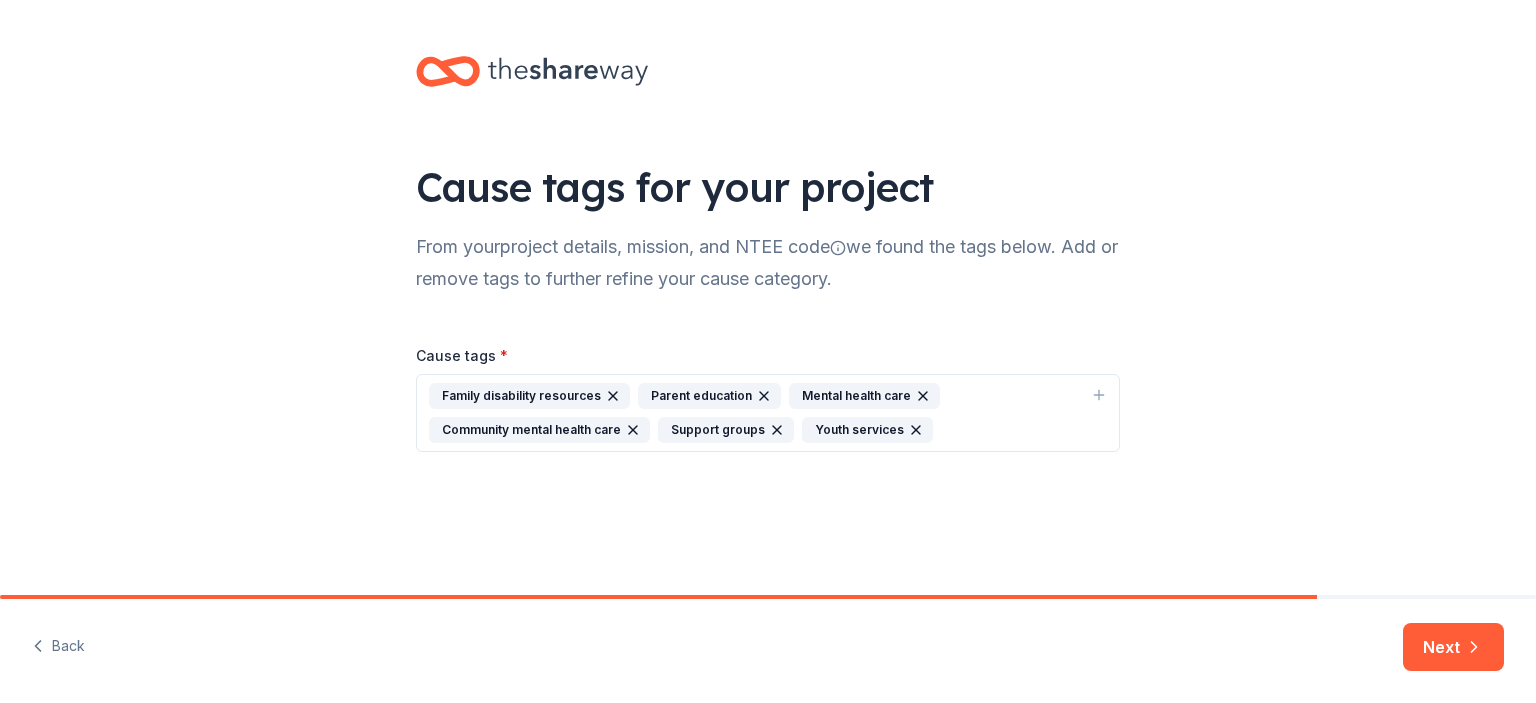 click on "Community mental health care" at bounding box center (539, 430) 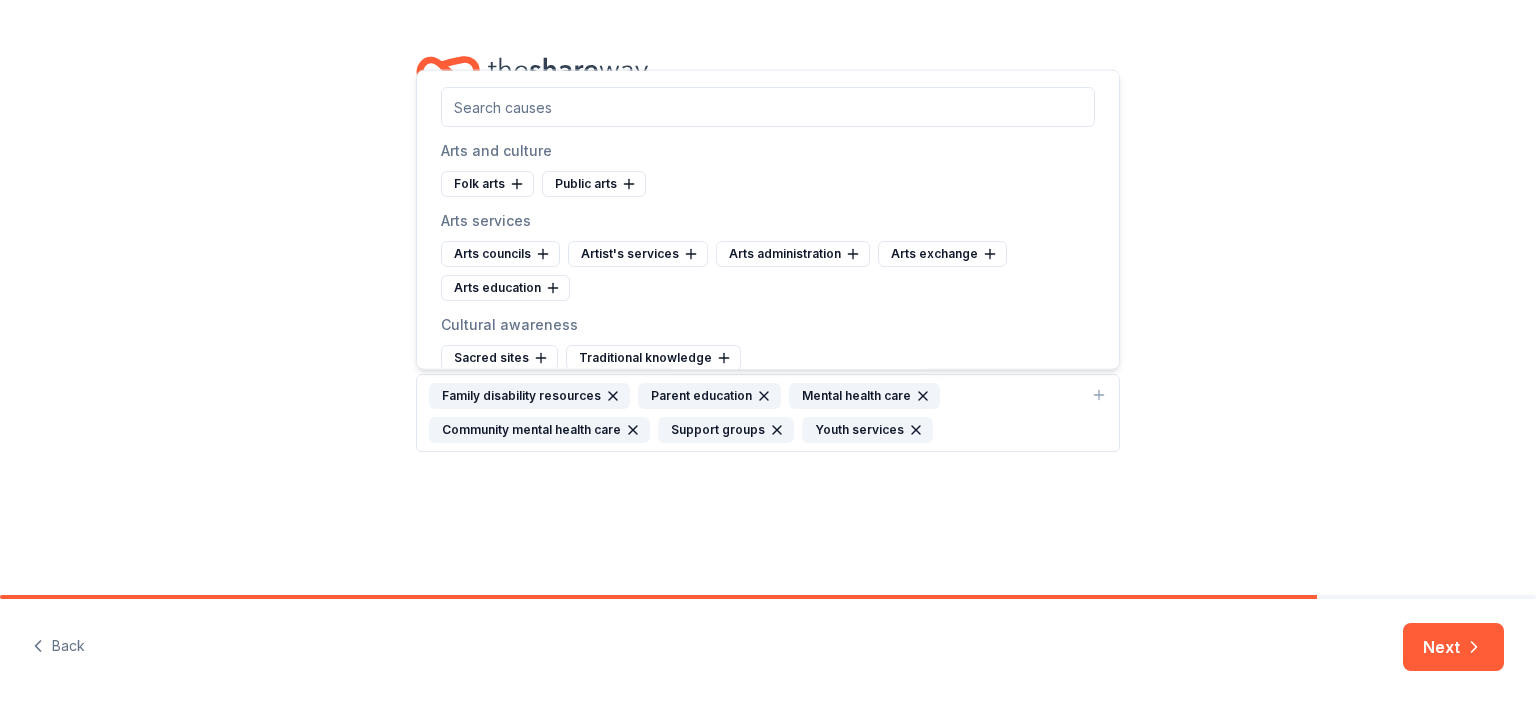 click 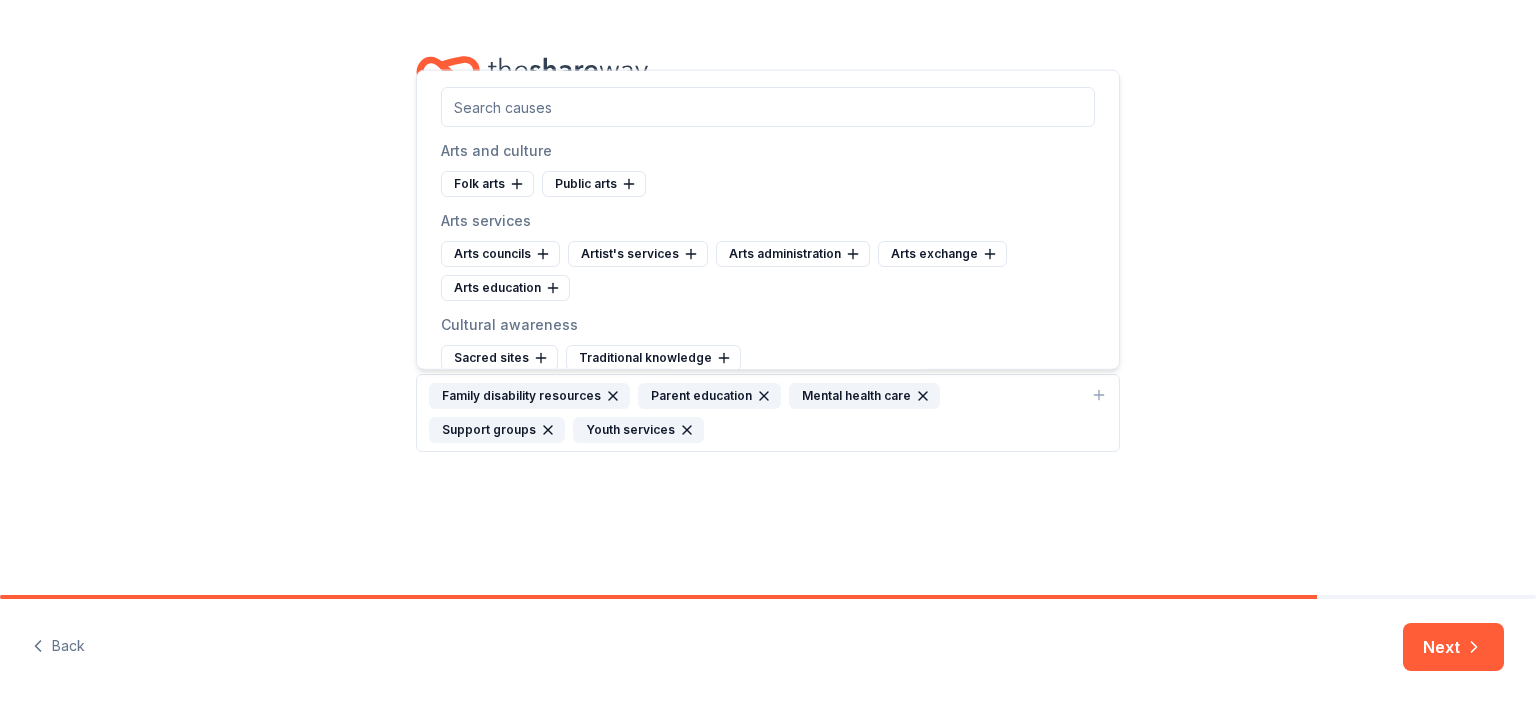 click on "Cause tags for your project From your  project details, mission, and NTEE code   we found the tags below. Add or remove tags to further refine your cause category. Cause tags * Family disability resources Parent education Mental health care Support groups Youth services" at bounding box center (768, 274) 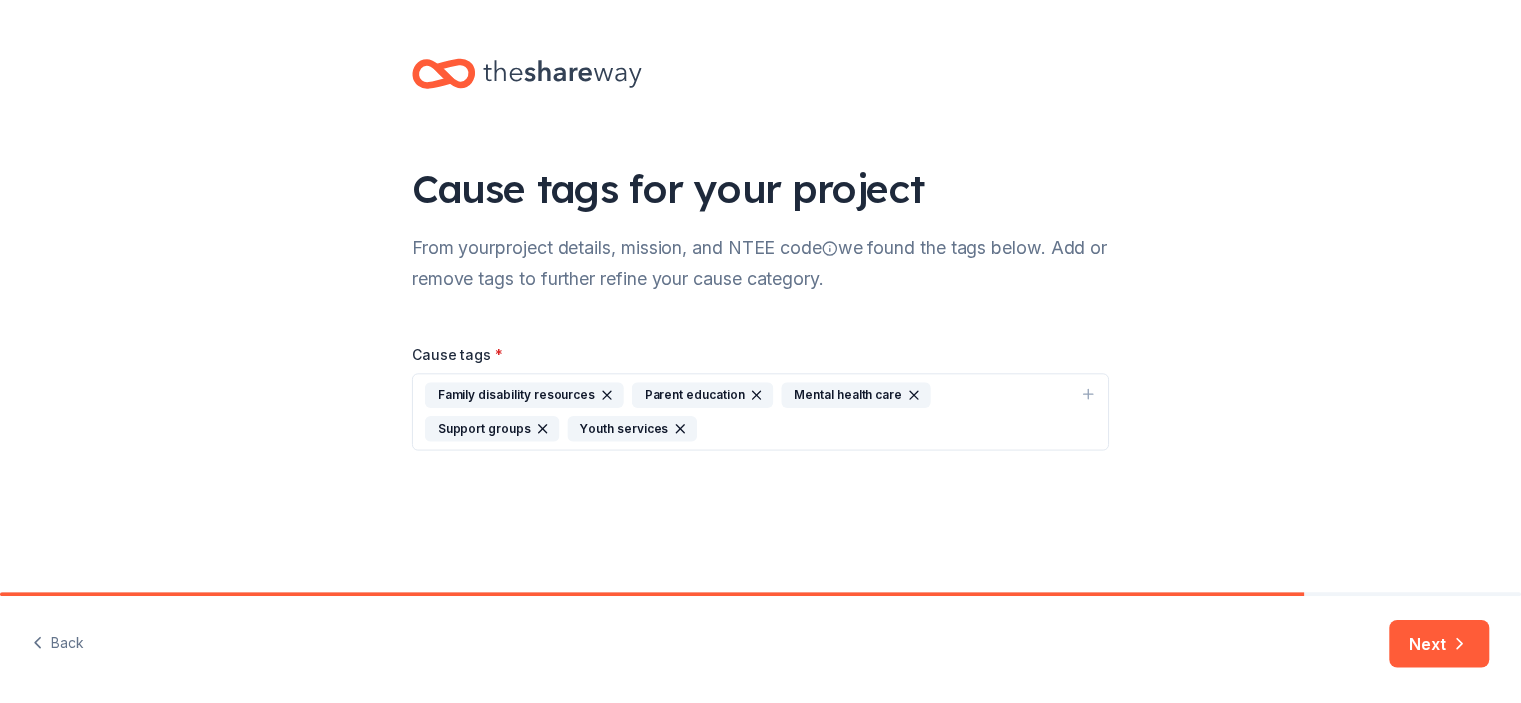 scroll, scrollTop: 171, scrollLeft: 0, axis: vertical 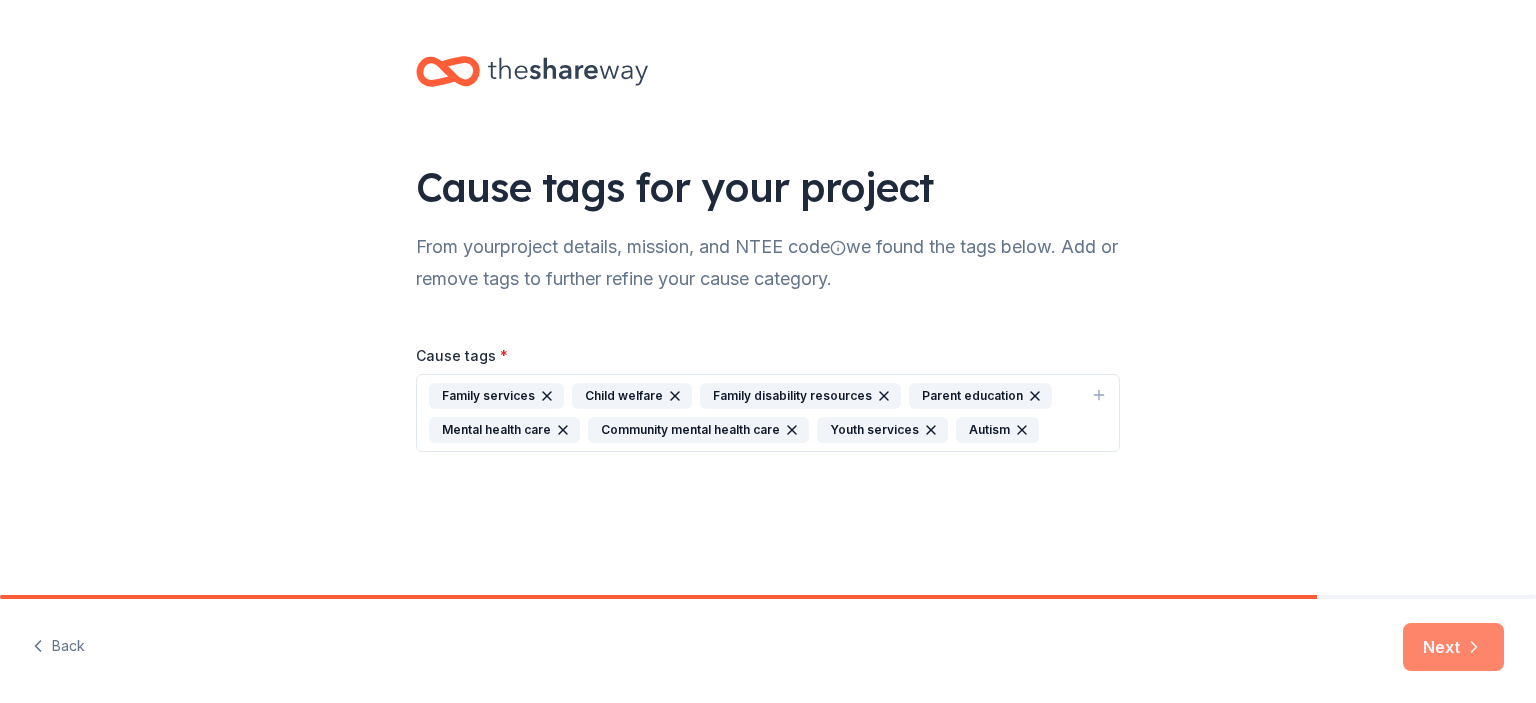 click 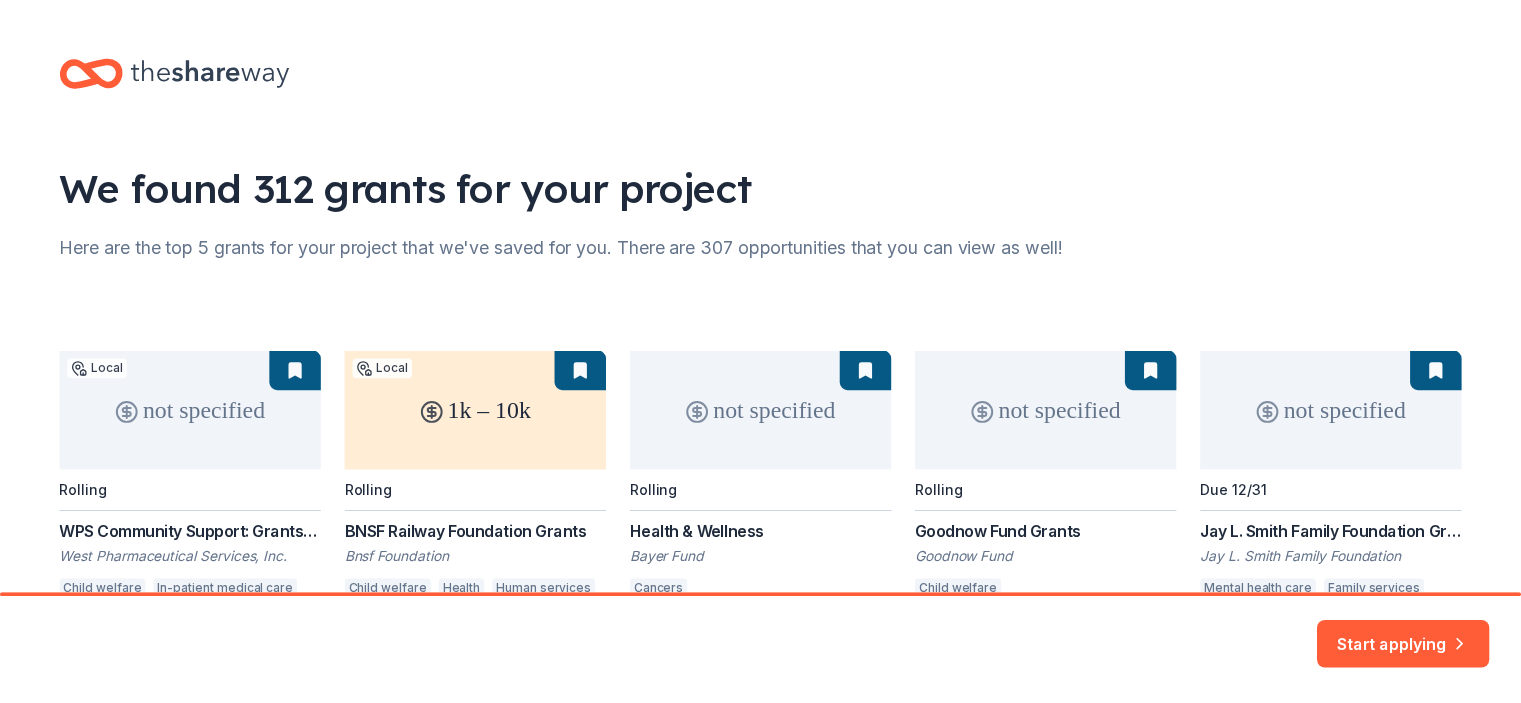 scroll, scrollTop: 150, scrollLeft: 0, axis: vertical 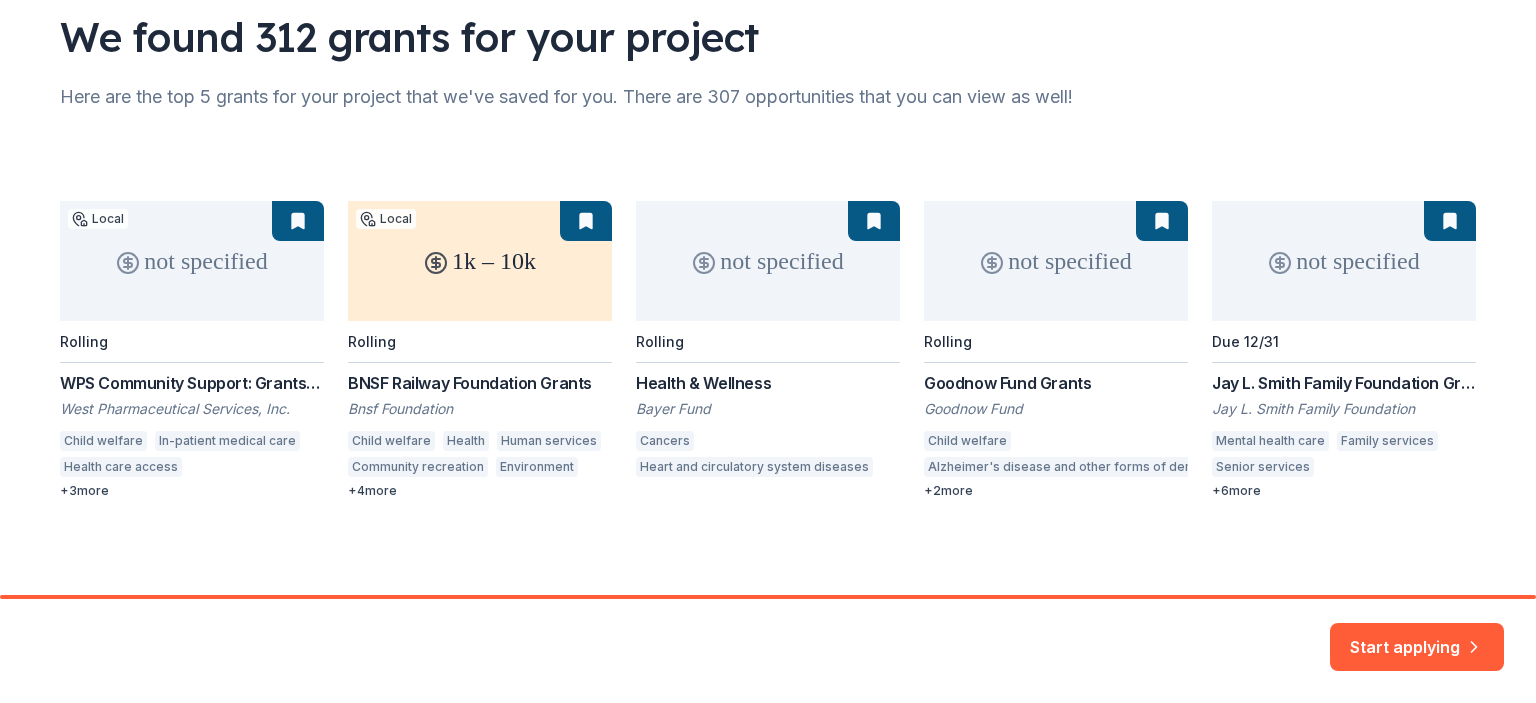 click on "not specified Local Rolling WPS Community Support: Grants & Sponsorhips West Pharmaceutical Services, Inc. Child welfare In-patient medical care Health care access Special population support Pediatrics STEM education + 3 more 1k – 10k Local Rolling BNSF Railway Foundation Grants Bnsf Foundation Child welfare Health Human services Community recreation Environment Arts and culture Higher education Vocational education Public affairs + 4 more not specified Rolling Health & Wellness Bayer Fund Cancers Heart and circulatory system diseases not specified Rolling Goodnow Fund Grants Goodnow Fund Child welfare Alzheimer's disease and other forms of dementia Environment Equal opportunity in education + 2 more not specified Due 12/31 Jay L. Smith Family Foundation Grants Jay L. Smith Family Foundation Mental health care Family services Senior services Alzheimer's disease and other forms of dementia Human services Health care access Health Religion Domestic violence + 6 more" at bounding box center [768, 350] 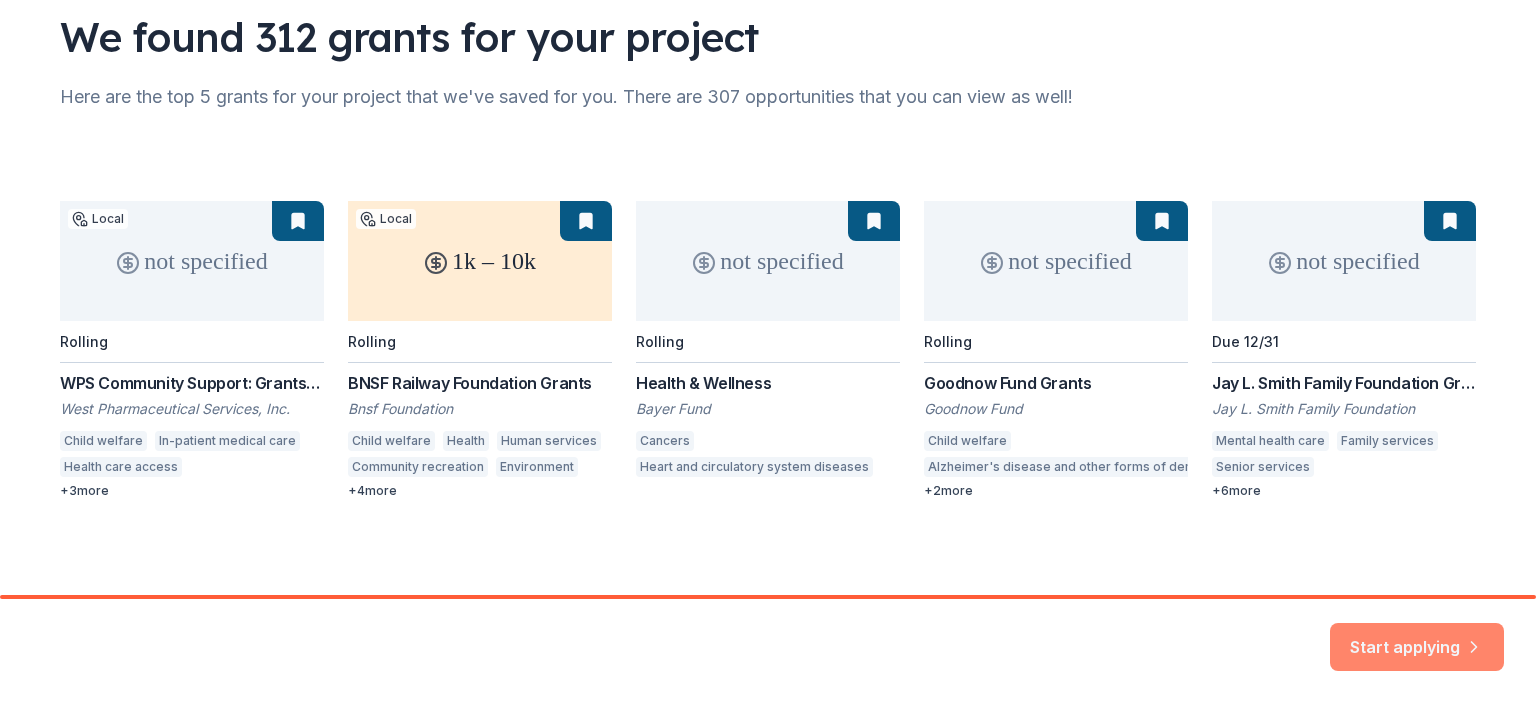 click 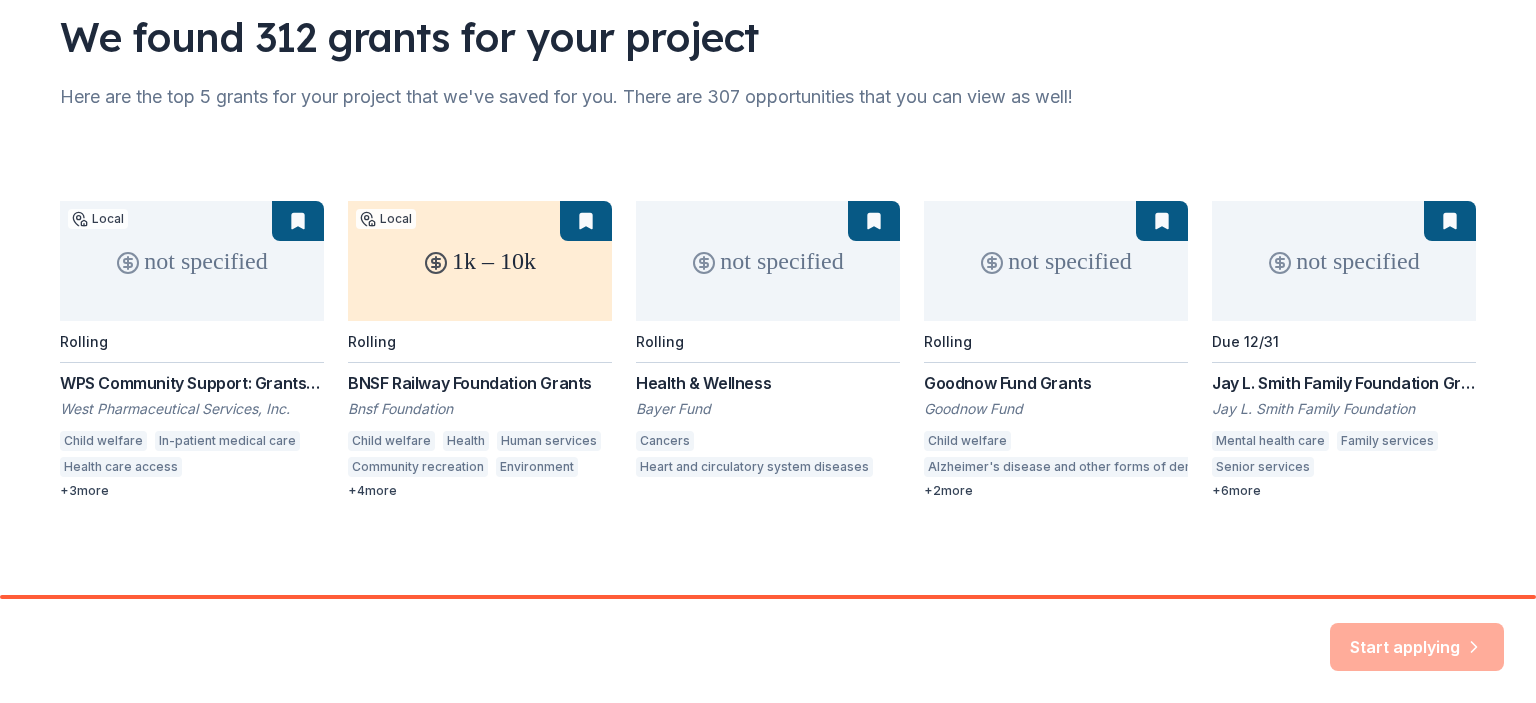 drag, startPoint x: 1476, startPoint y: 638, endPoint x: 1446, endPoint y: 599, distance: 49.20366 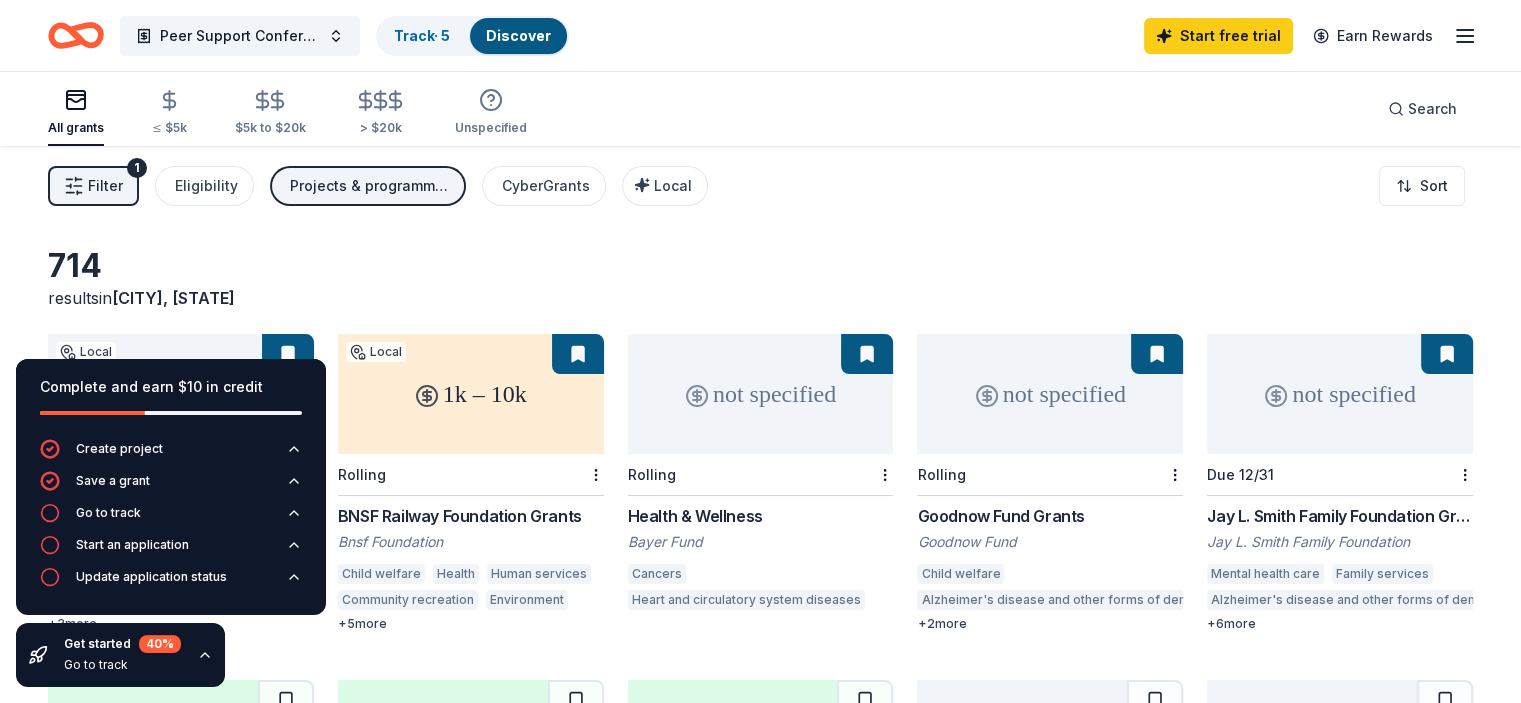 click on "714 results  in  Kearney, [STATE] not specified Local Rolling WPS Community Support: Grants & Sponsorhips West Pharmaceutical Services, Inc. Child welfare In-patient medical care Health care access Special population support Pediatrics STEM education +  3  more 1k – 10k Local Rolling BNSF Railway Foundation Grants Bnsf Foundation Child welfare Health Human services Community recreation Environment Arts and culture Higher education Vocational education Public affairs +  5  more not specified Rolling Health & Wellness Bayer Fund Cancers Heart and circulatory system diseases not specified Rolling Goodnow Fund Grants Goodnow Fund Child welfare Alzheimer's disease and other forms of dementia Environment Equal opportunity in education +  2  more not specified Due 12/31 Jay L. Smith Family Foundation Grants Jay L. Smith Family Foundation Mental health care Family services Alzheimer's disease and other forms of dementia Senior services Human services Health care access Health Religion Domestic violence +  6  more Autism" at bounding box center [760, 642] 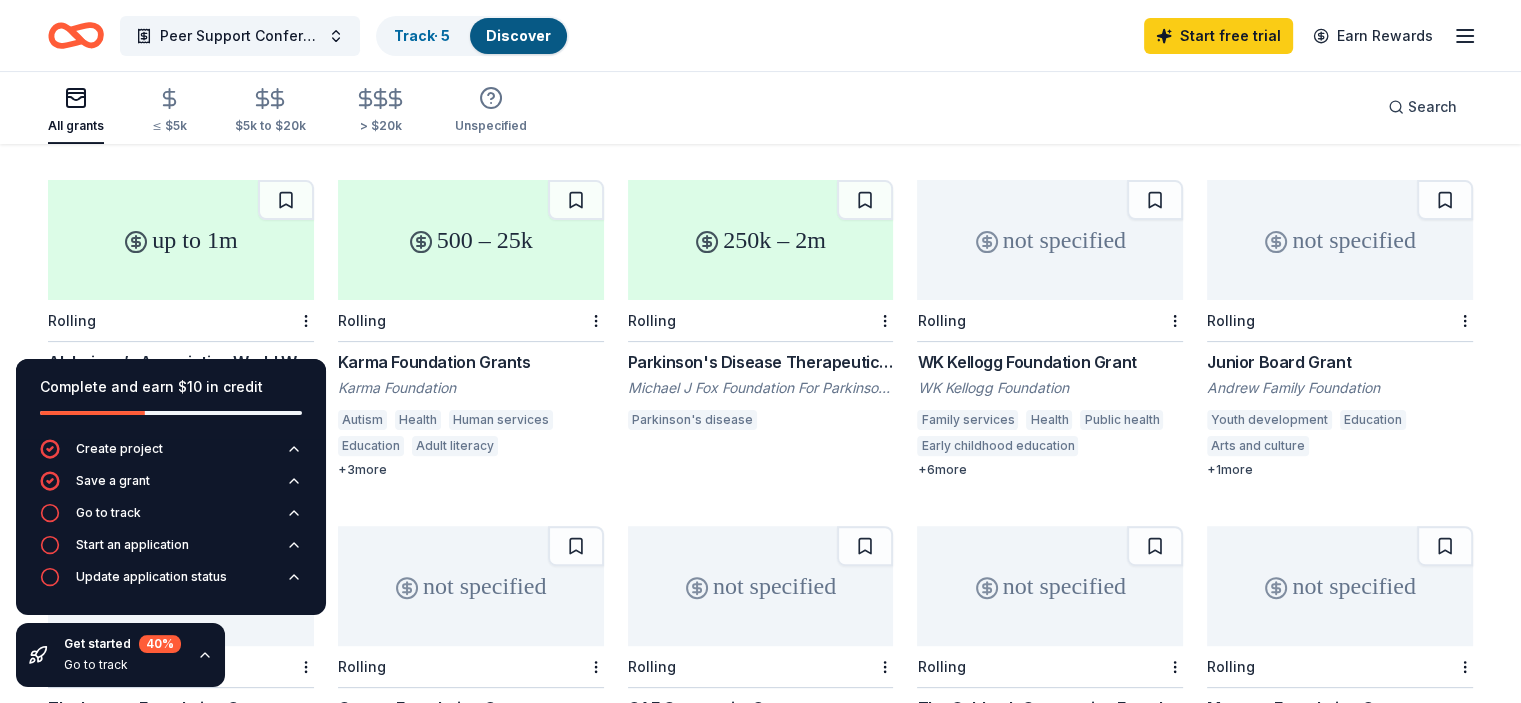 scroll, scrollTop: 600, scrollLeft: 0, axis: vertical 